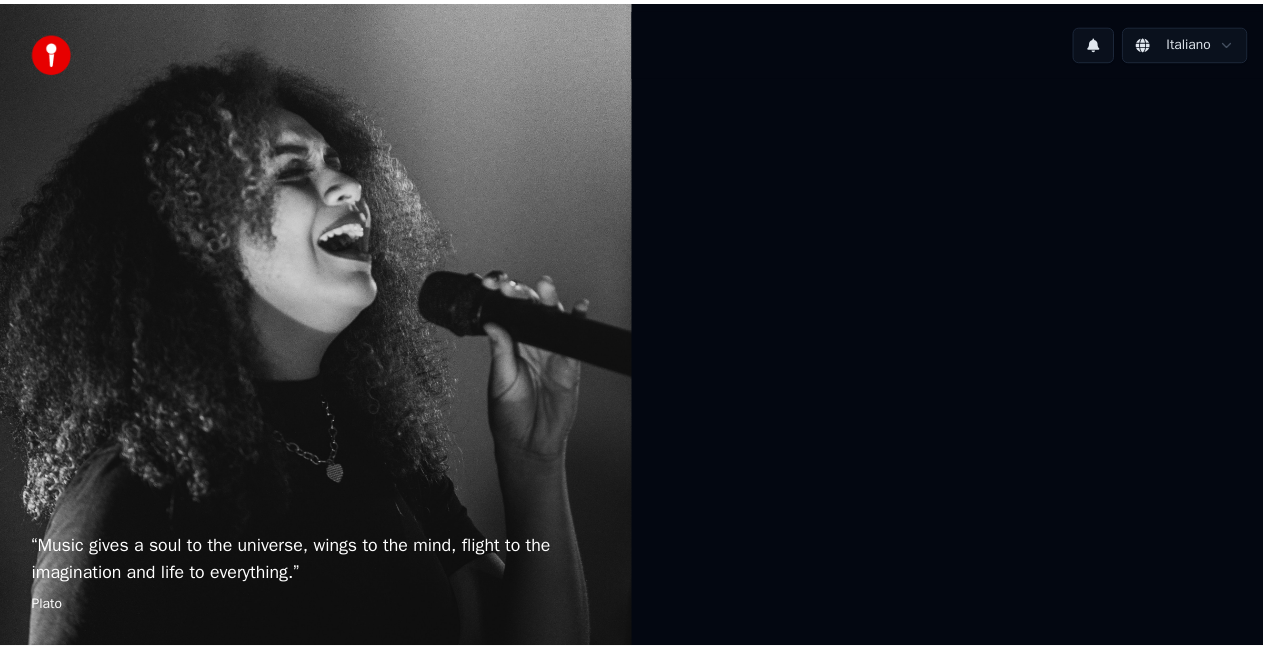scroll, scrollTop: 0, scrollLeft: 0, axis: both 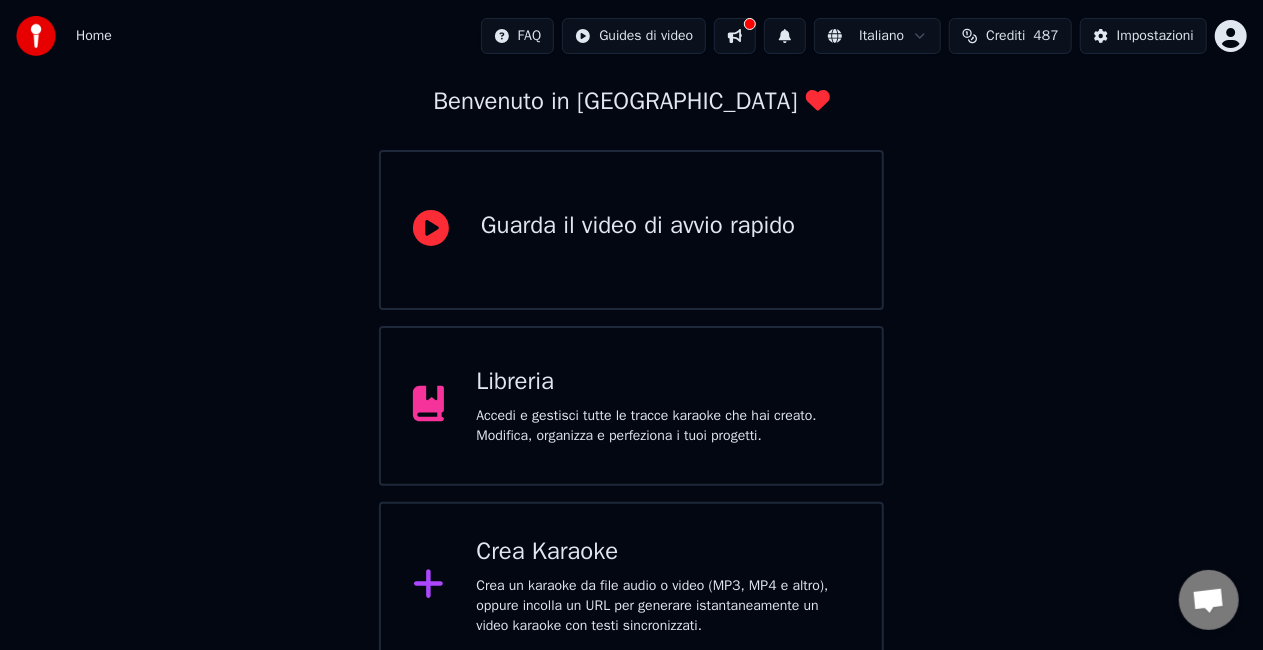 click on "Crea Karaoke" at bounding box center [663, 552] 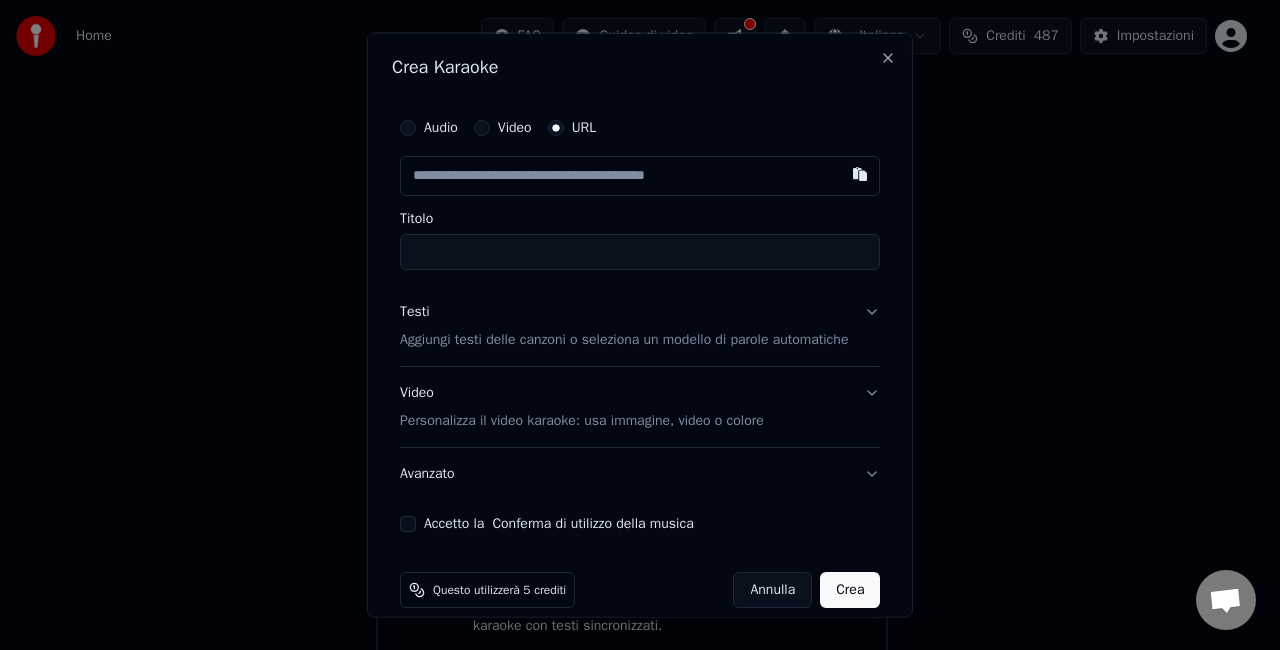 type on "**********" 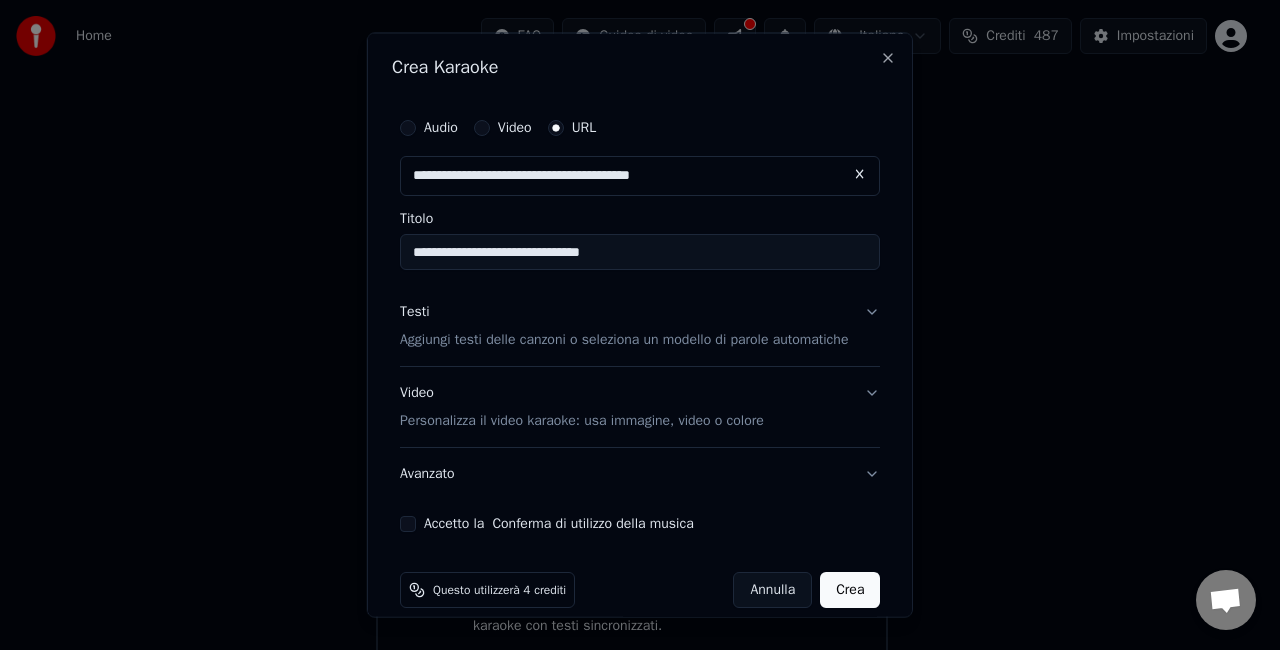 type on "**********" 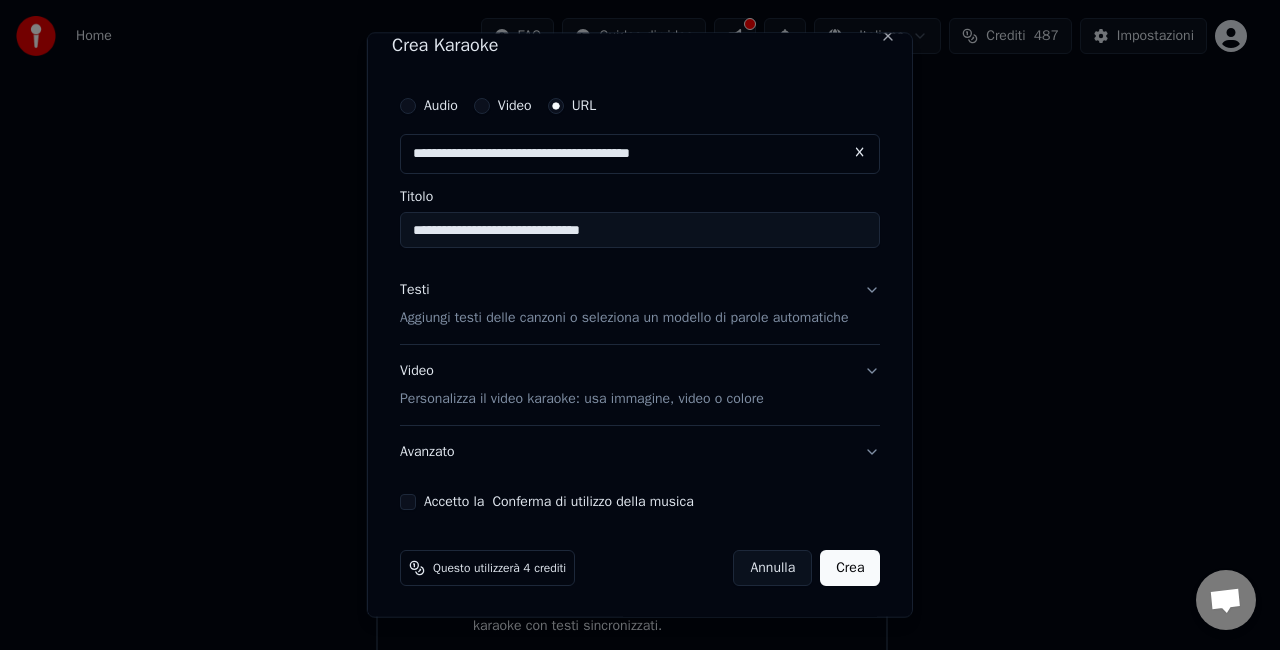 type on "**********" 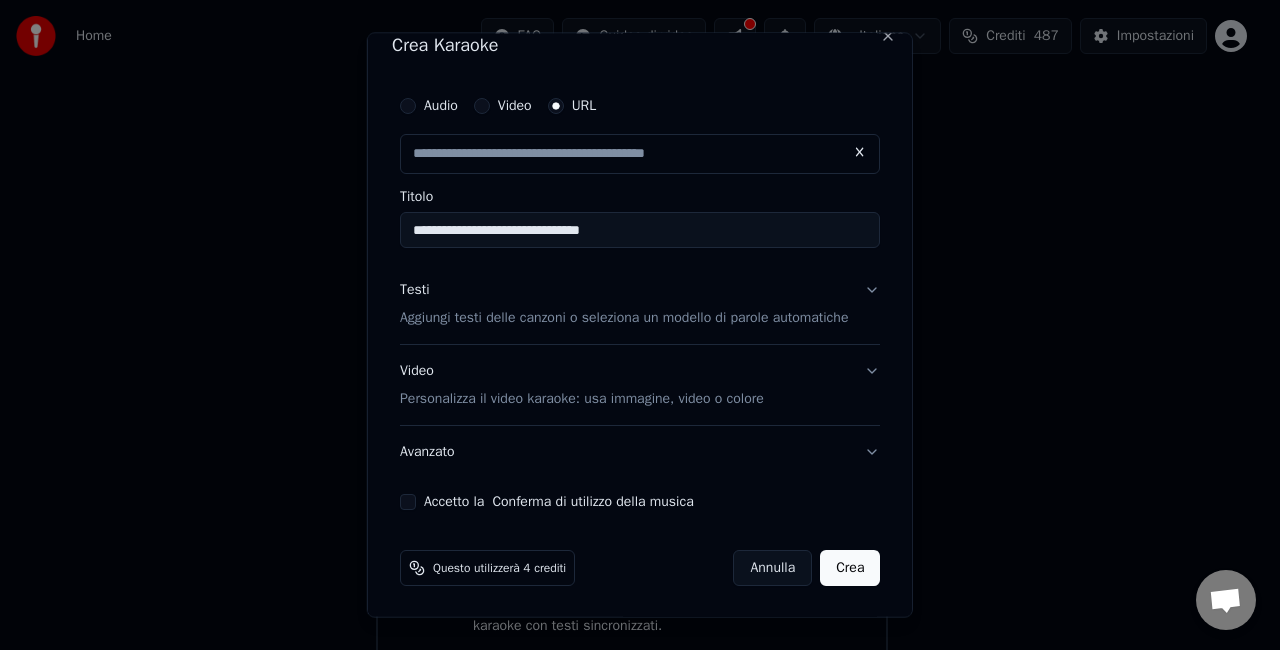 click on "Accetto la   Conferma di utilizzo della musica" at bounding box center (408, 501) 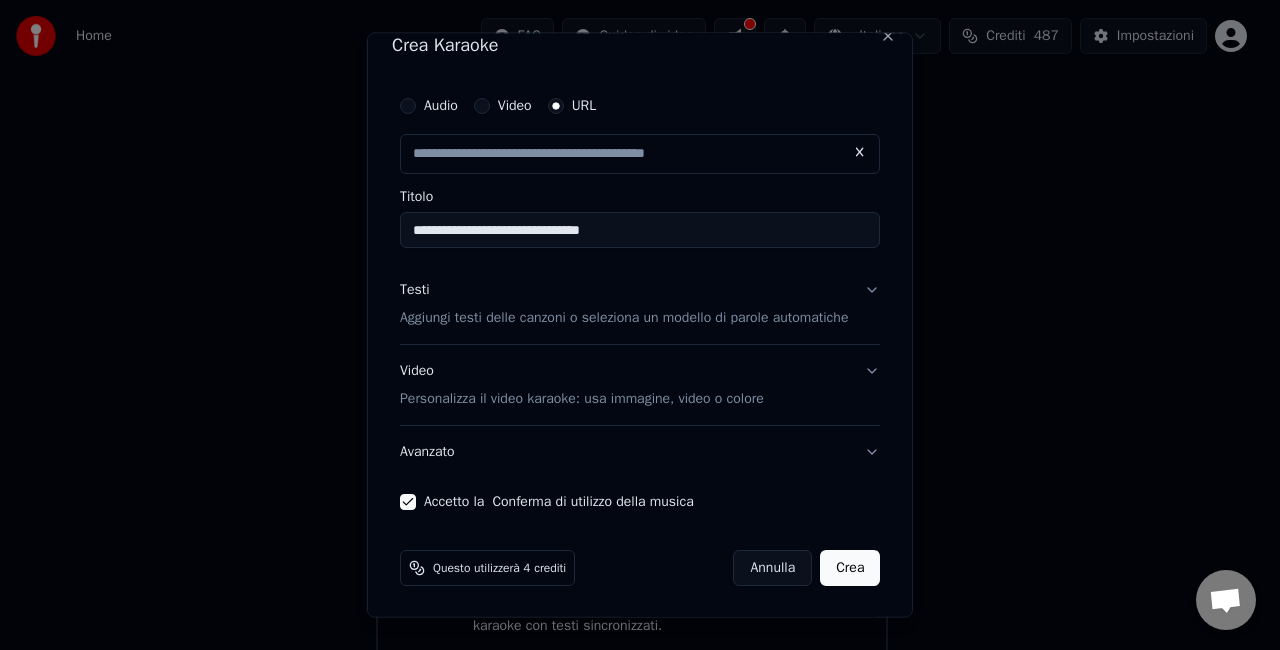 click on "Crea" at bounding box center [850, 567] 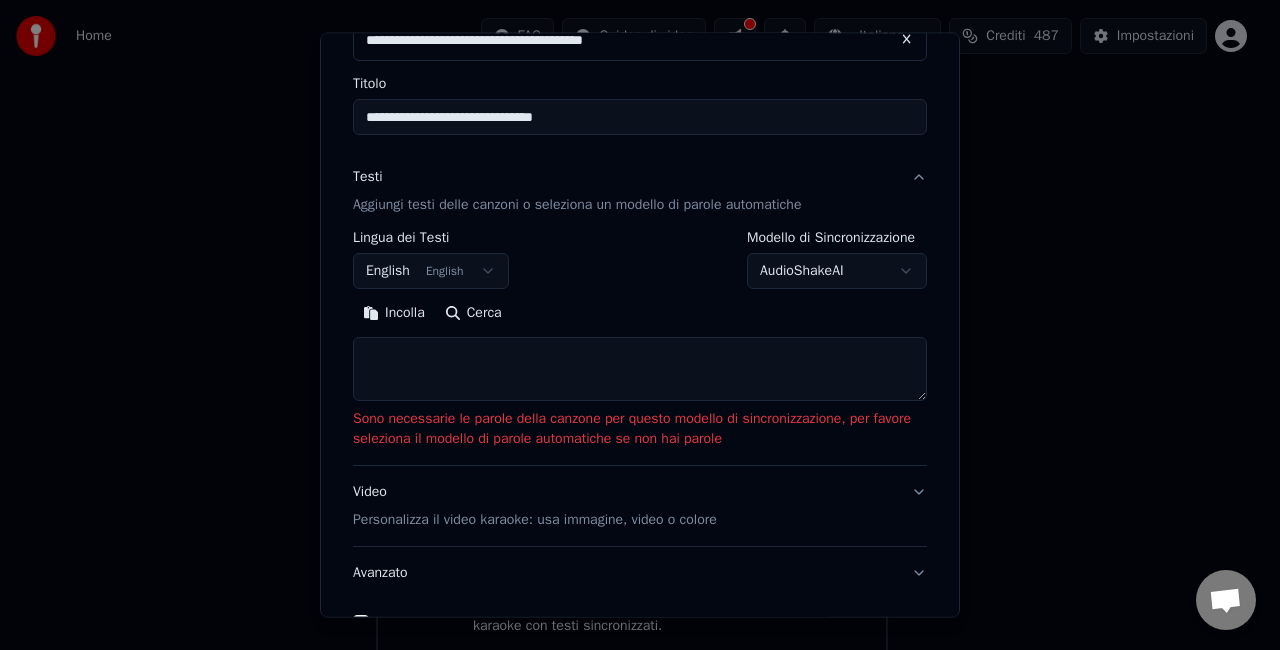 scroll, scrollTop: 136, scrollLeft: 0, axis: vertical 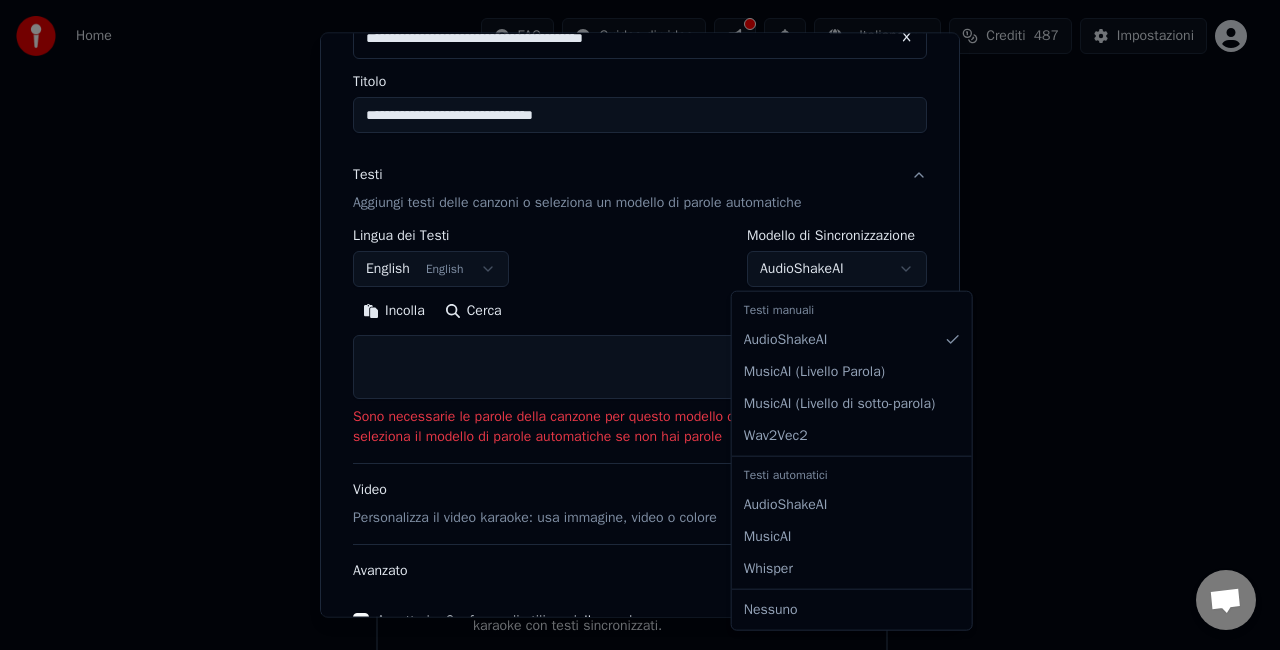 click on "**********" at bounding box center [631, 400] 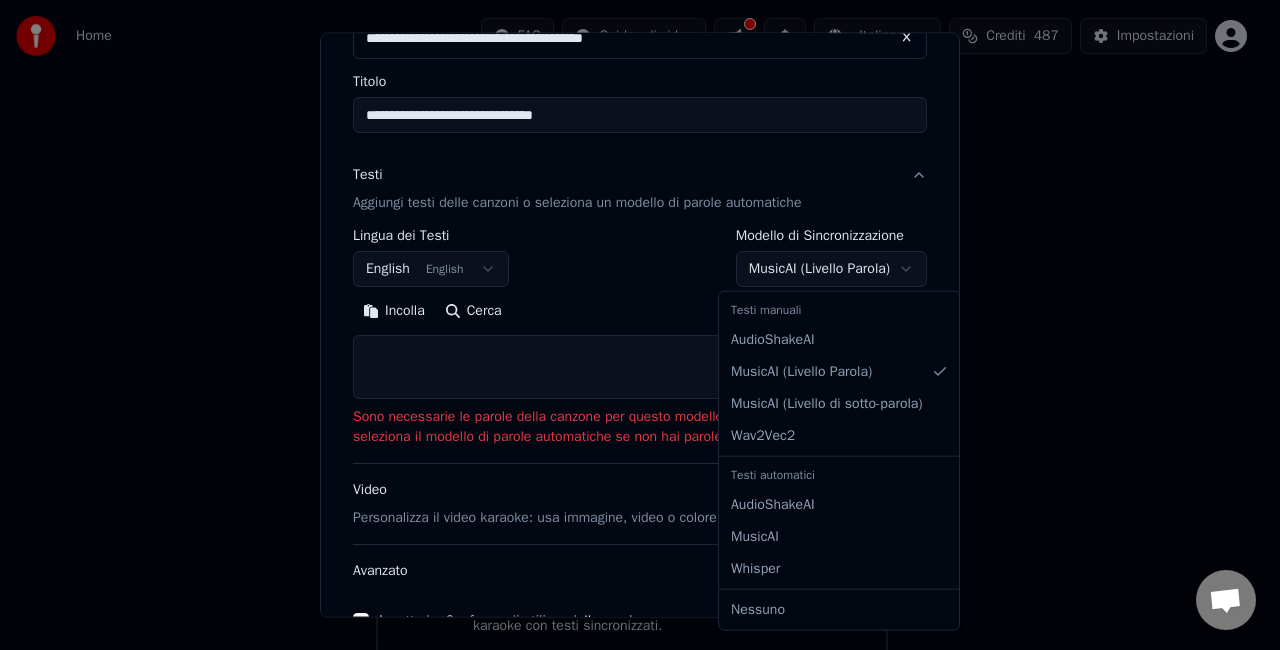 click on "**********" at bounding box center (631, 400) 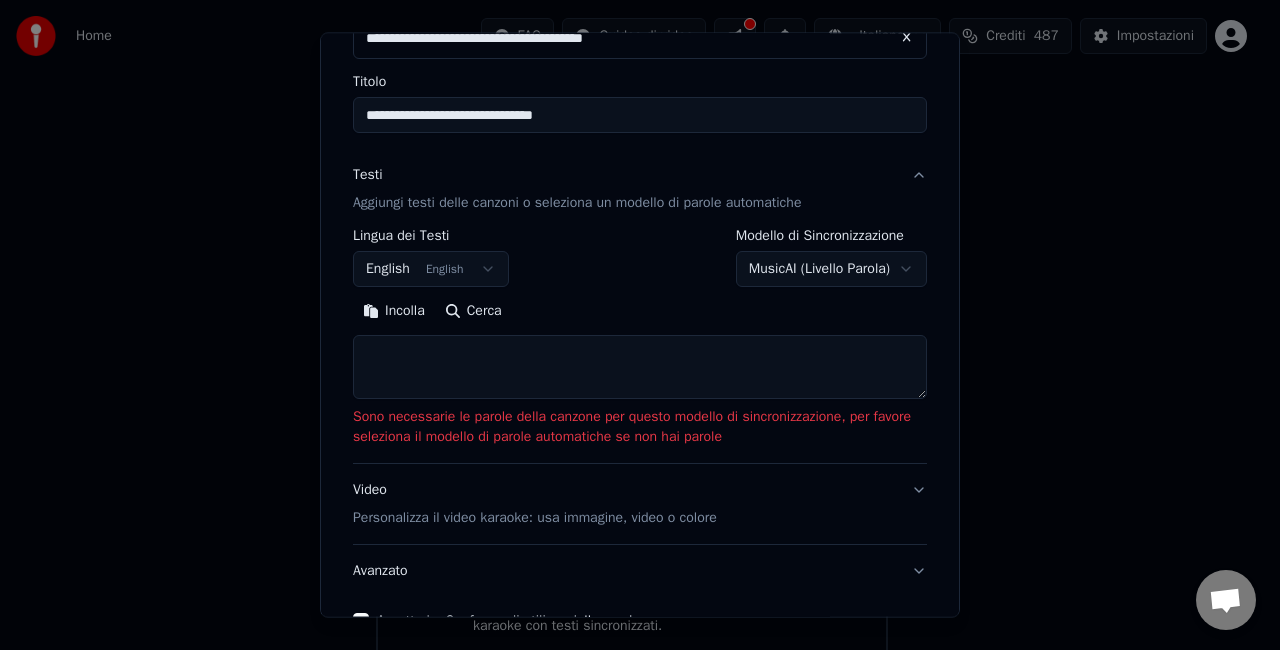 scroll, scrollTop: 256, scrollLeft: 0, axis: vertical 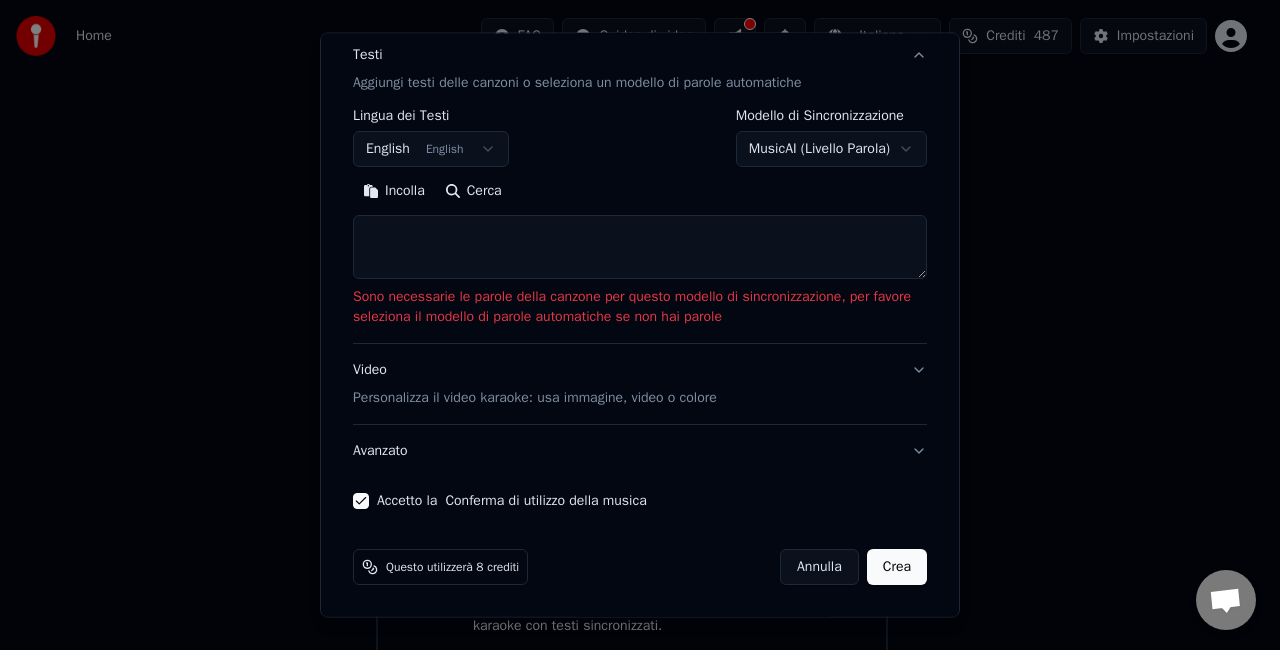 click on "Crea" at bounding box center [897, 567] 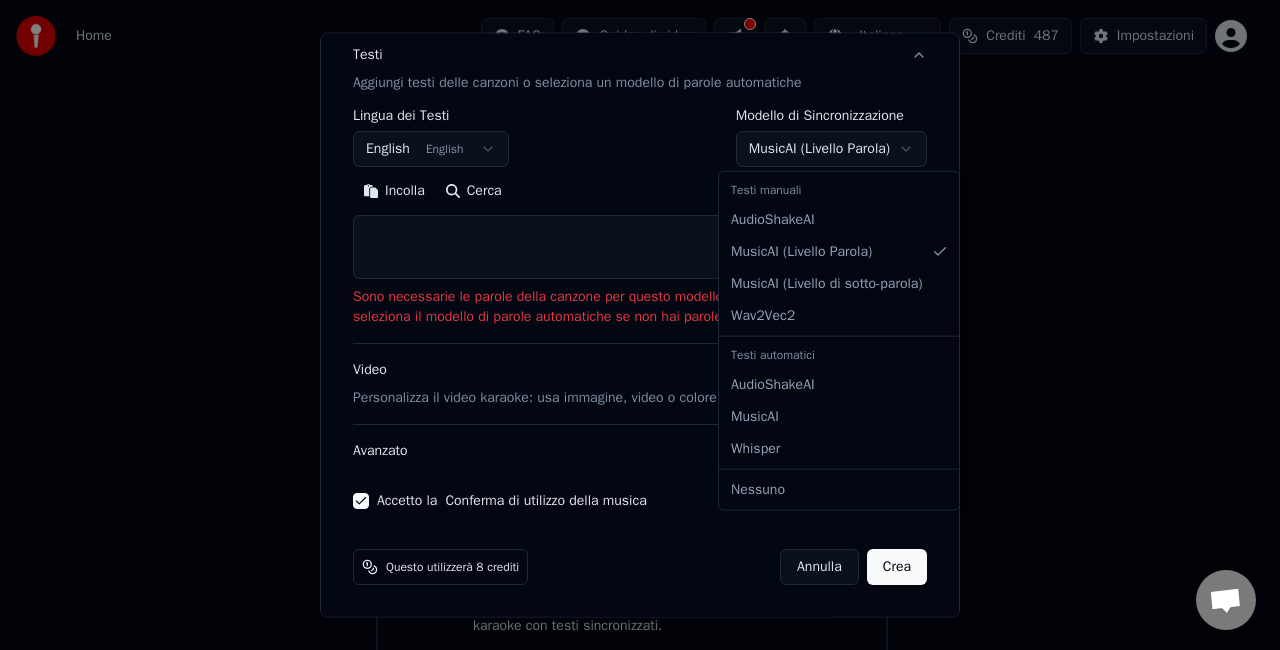 click on "**********" at bounding box center [631, 400] 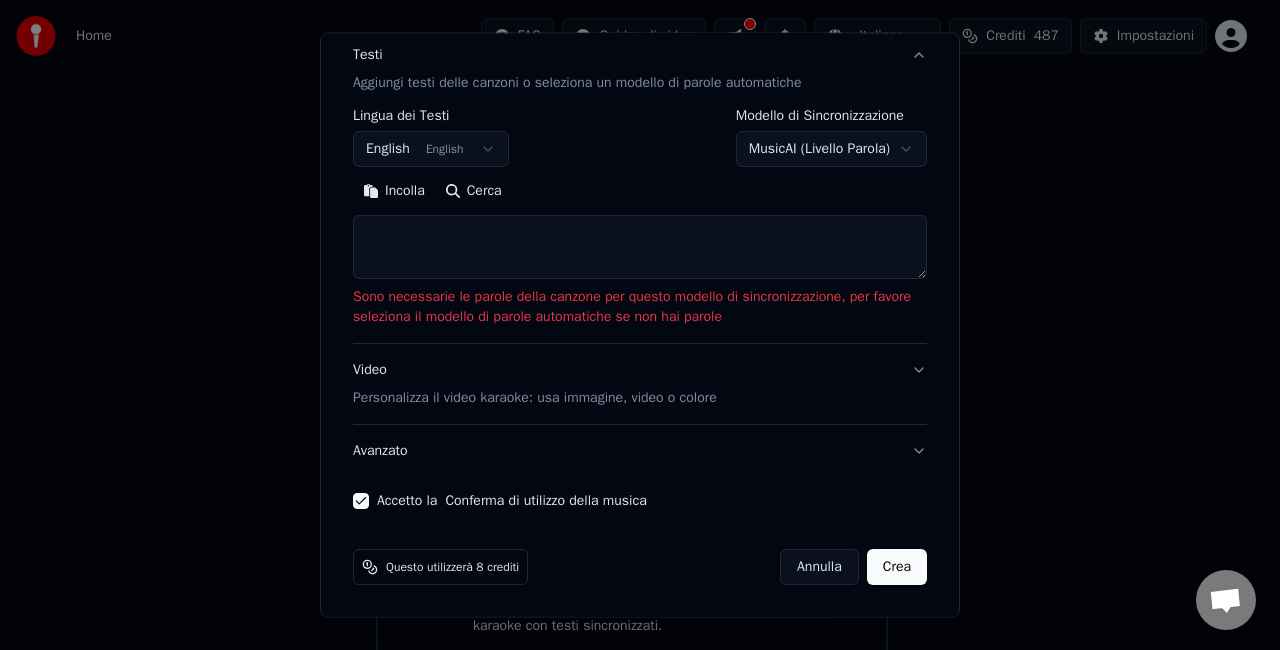 click on "Crea" at bounding box center [897, 567] 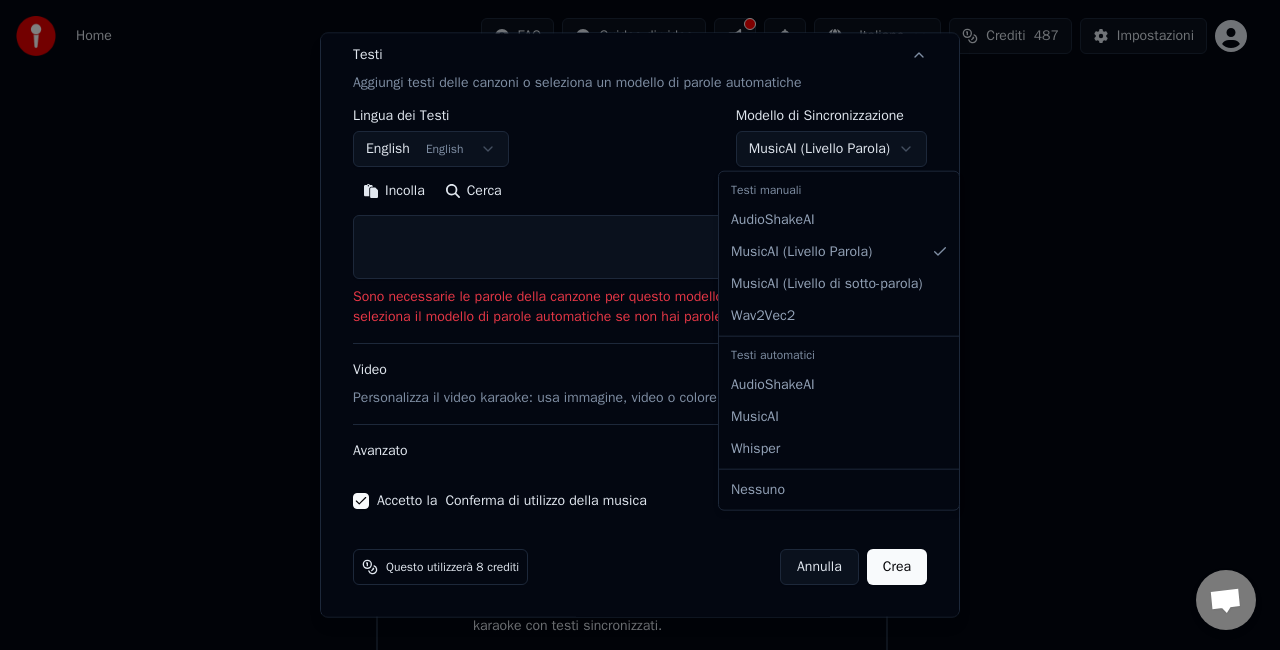 click on "**********" at bounding box center [631, 400] 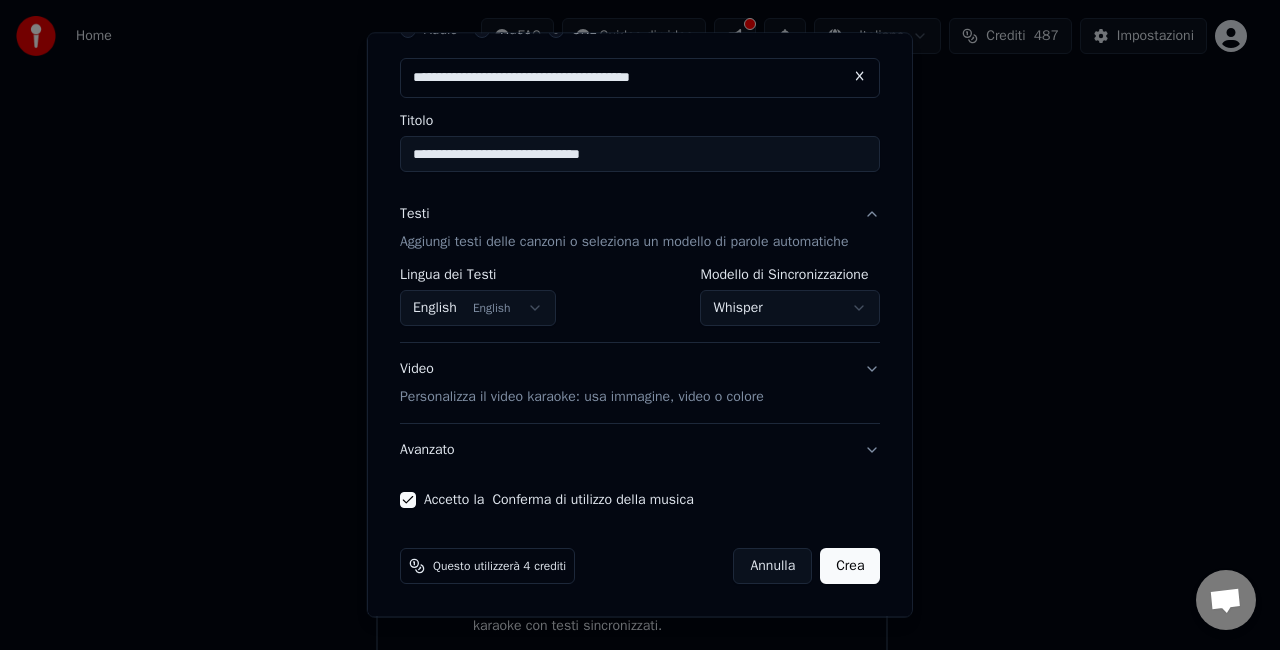 scroll, scrollTop: 96, scrollLeft: 0, axis: vertical 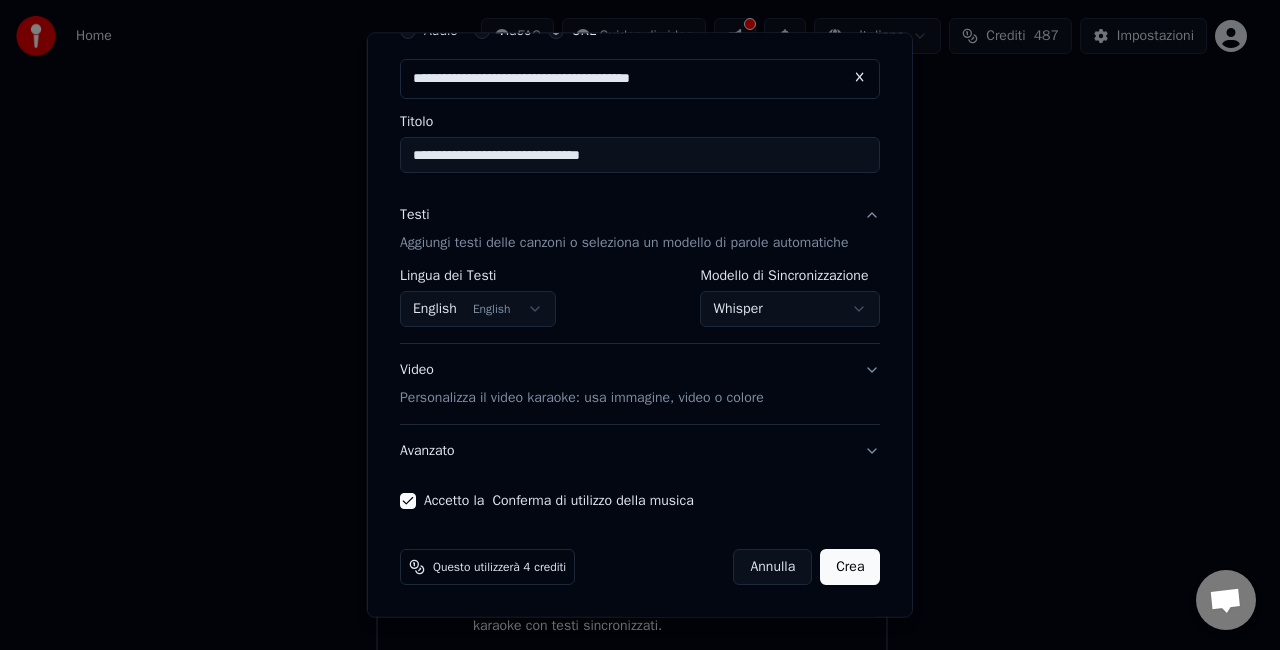 click on "Crea" at bounding box center (850, 567) 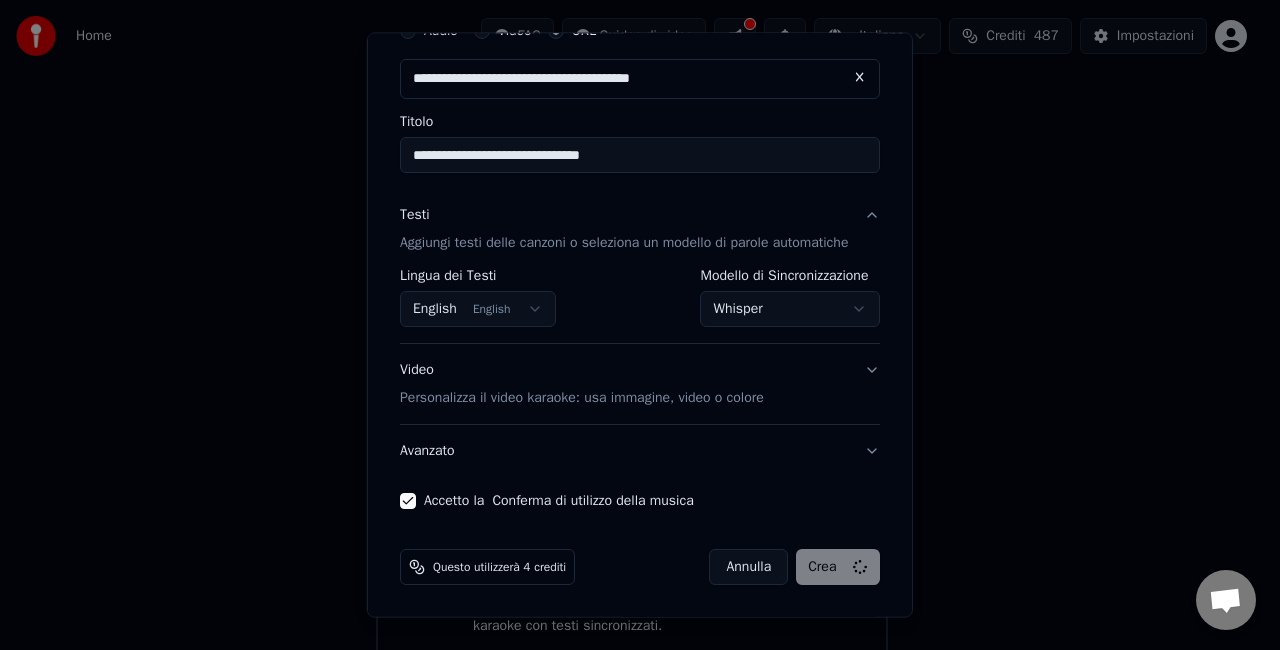 click on "[PERSON_NAME]" at bounding box center [794, 567] 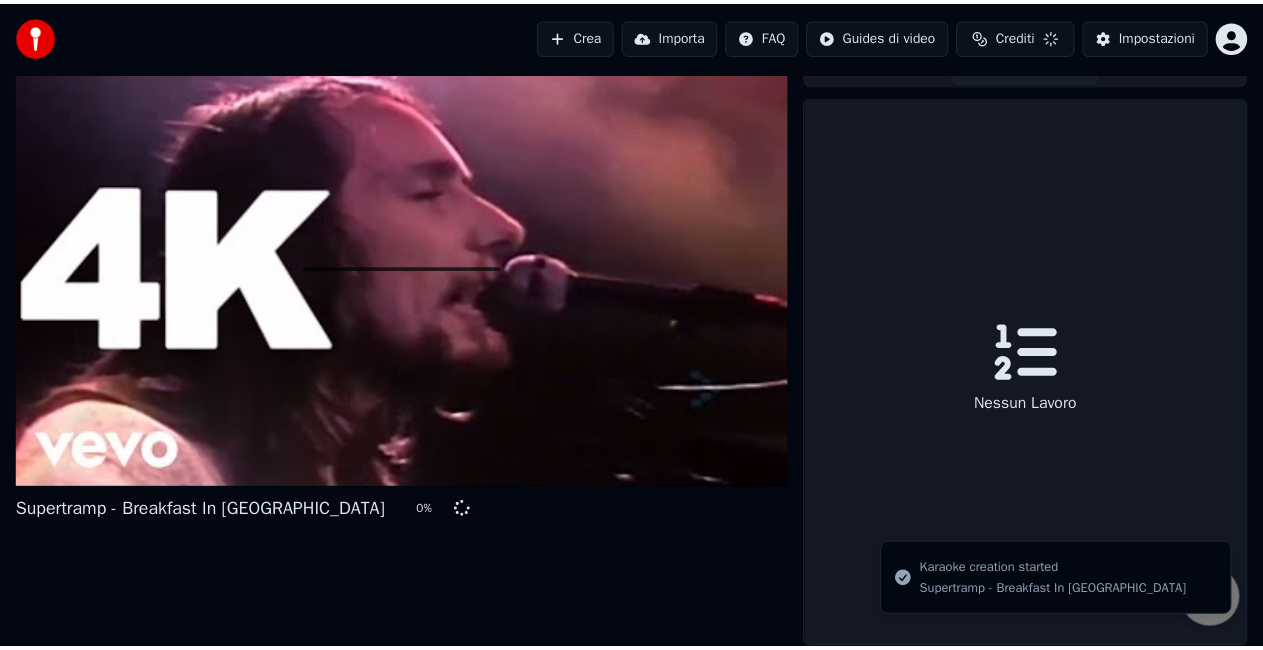 scroll, scrollTop: 22, scrollLeft: 0, axis: vertical 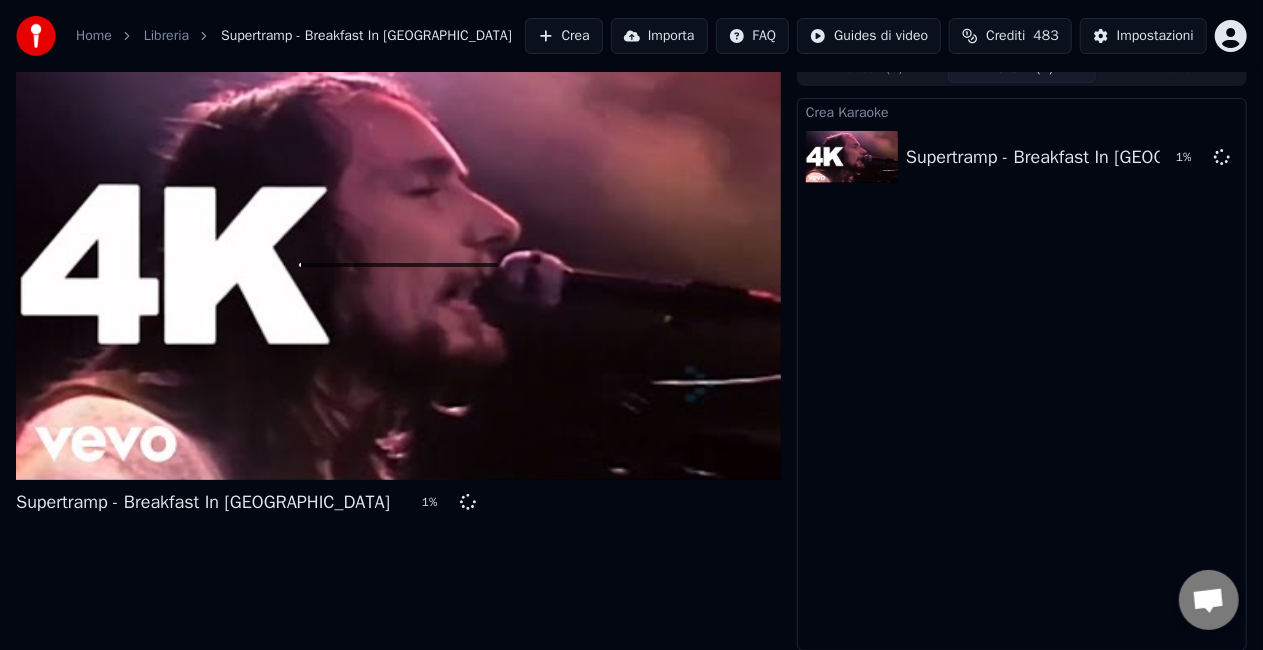 click on "Home" at bounding box center (94, 36) 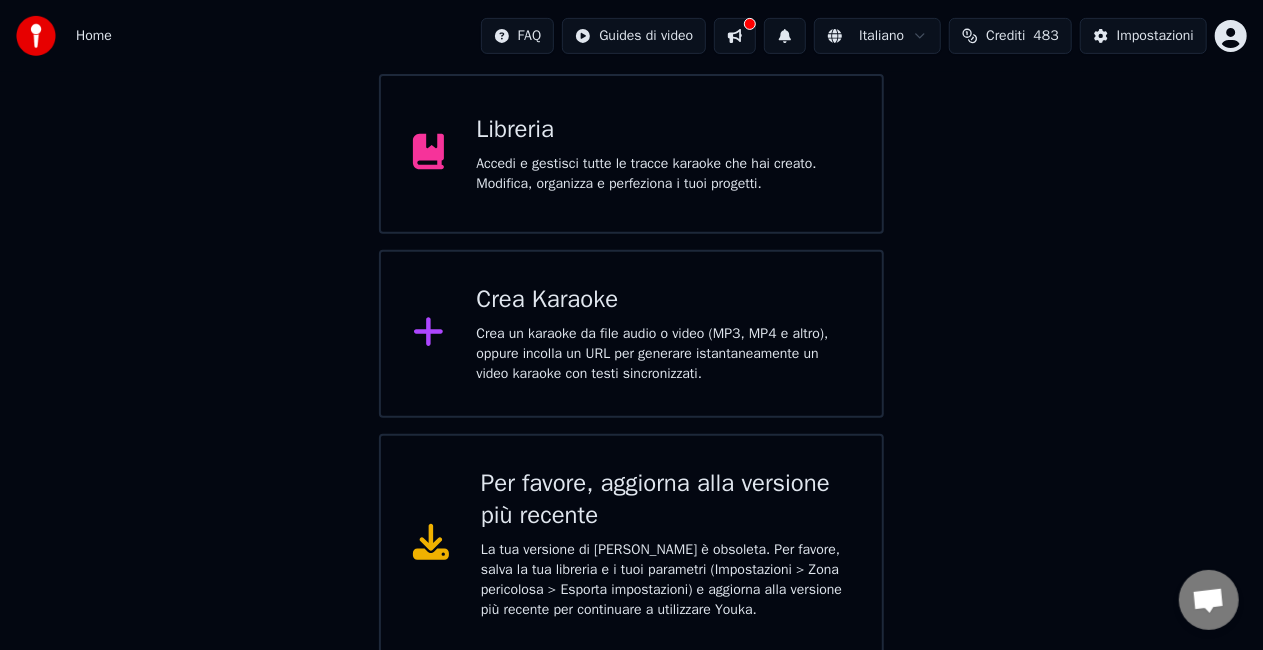 scroll, scrollTop: 362, scrollLeft: 0, axis: vertical 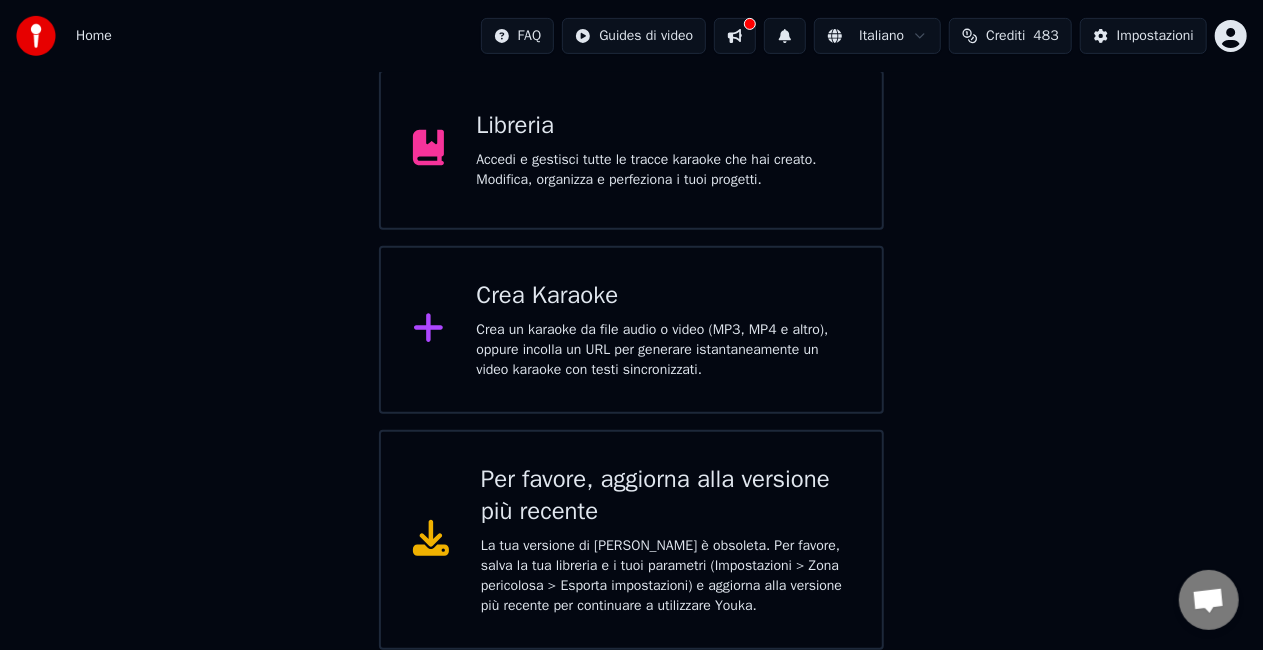 click on "Per favore, aggiorna alla versione più recente" at bounding box center (665, 496) 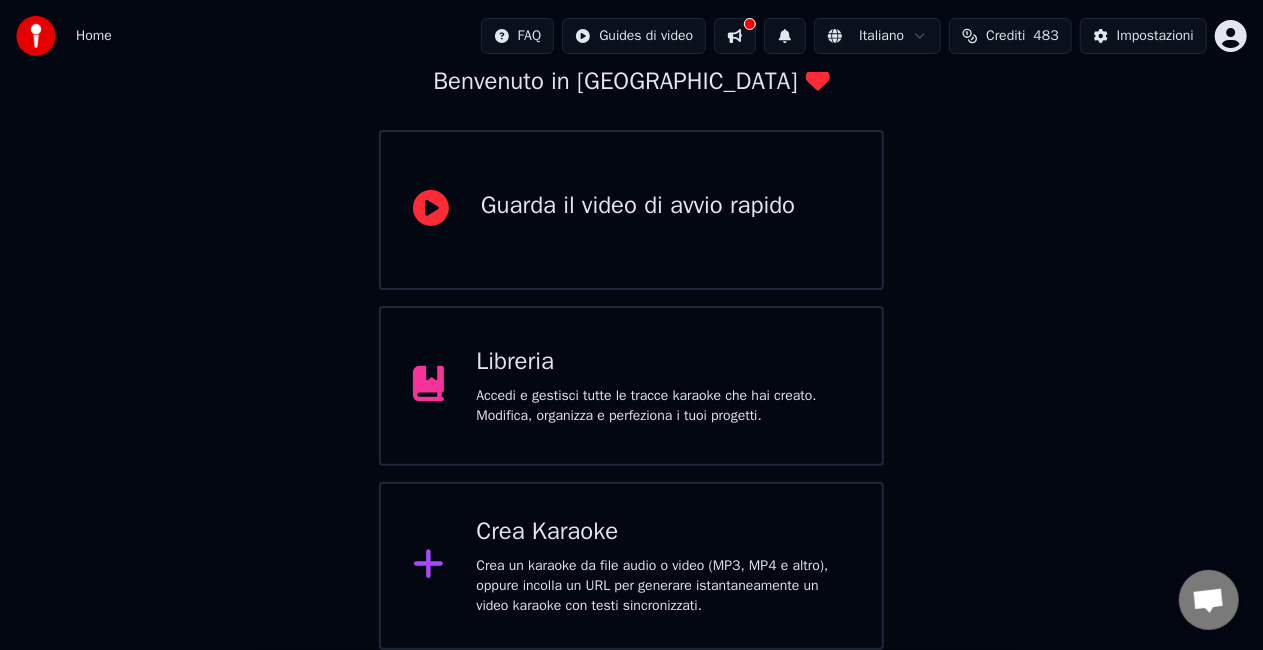 scroll, scrollTop: 126, scrollLeft: 0, axis: vertical 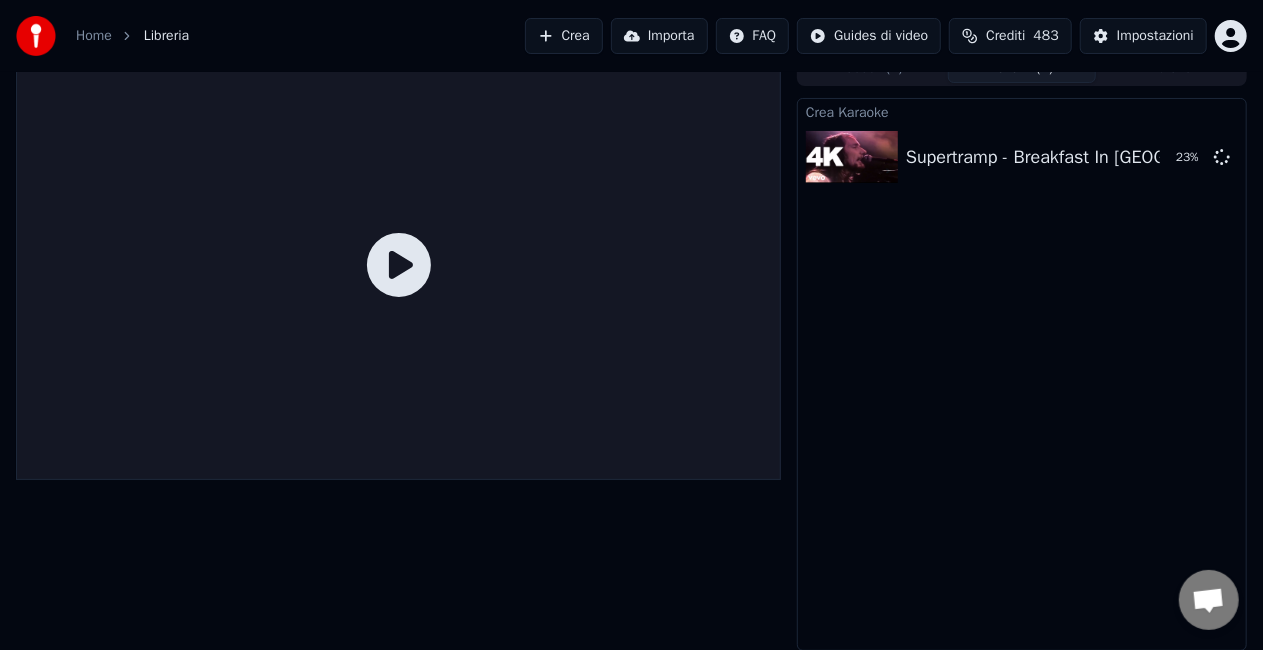 click on "Home Libreria Crea Importa FAQ Guides di video Crediti 483 Impostazioni Coda ( 1 ) Lavori ( 1 ) Libreria Crea Karaoke Supertramp - Breakfast In [GEOGRAPHIC_DATA] 23 %" at bounding box center (631, 303) 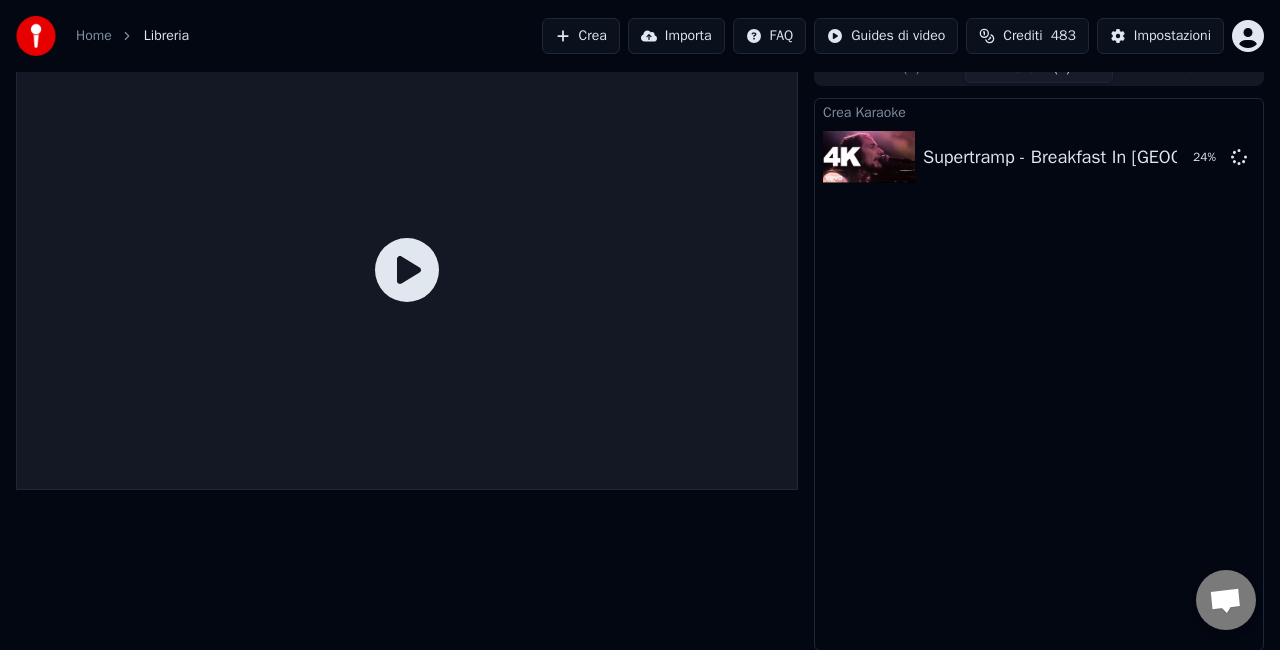 click on "Home Libreria Crea Importa FAQ Guides di video Crediti 483 Impostazioni Coda ( 1 ) Lavori ( 1 ) Libreria Crea Karaoke Supertramp - Breakfast In [GEOGRAPHIC_DATA] 24 %" at bounding box center [640, 303] 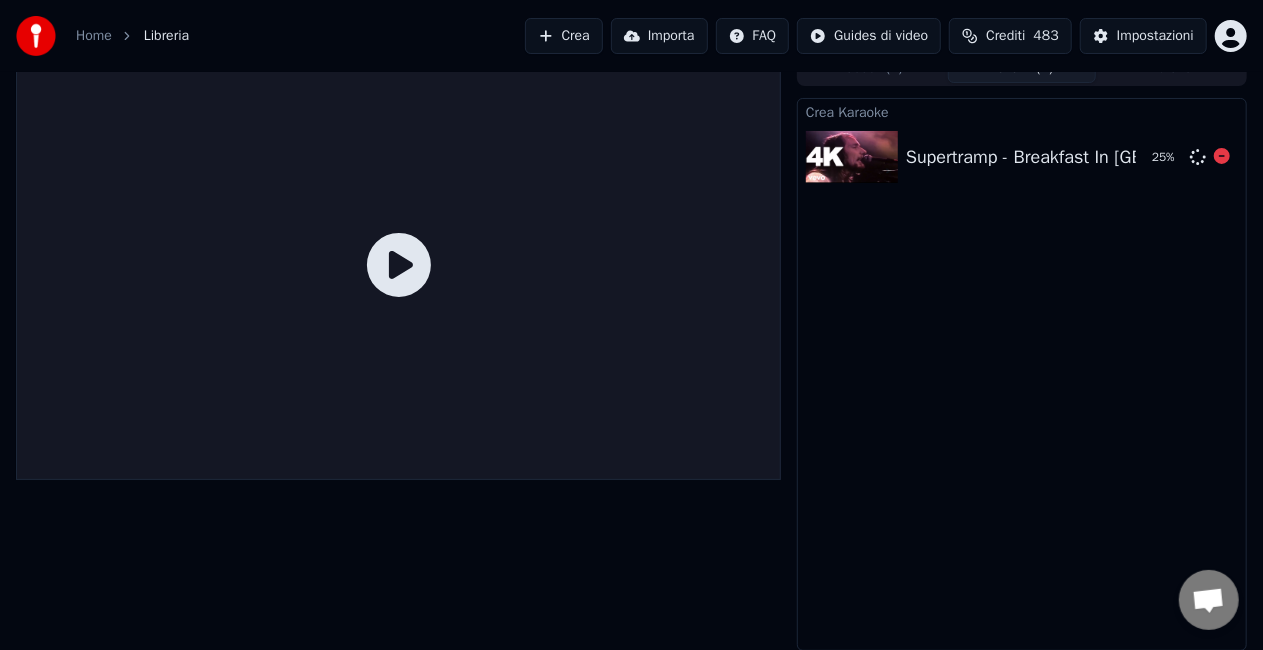 scroll, scrollTop: 0, scrollLeft: 0, axis: both 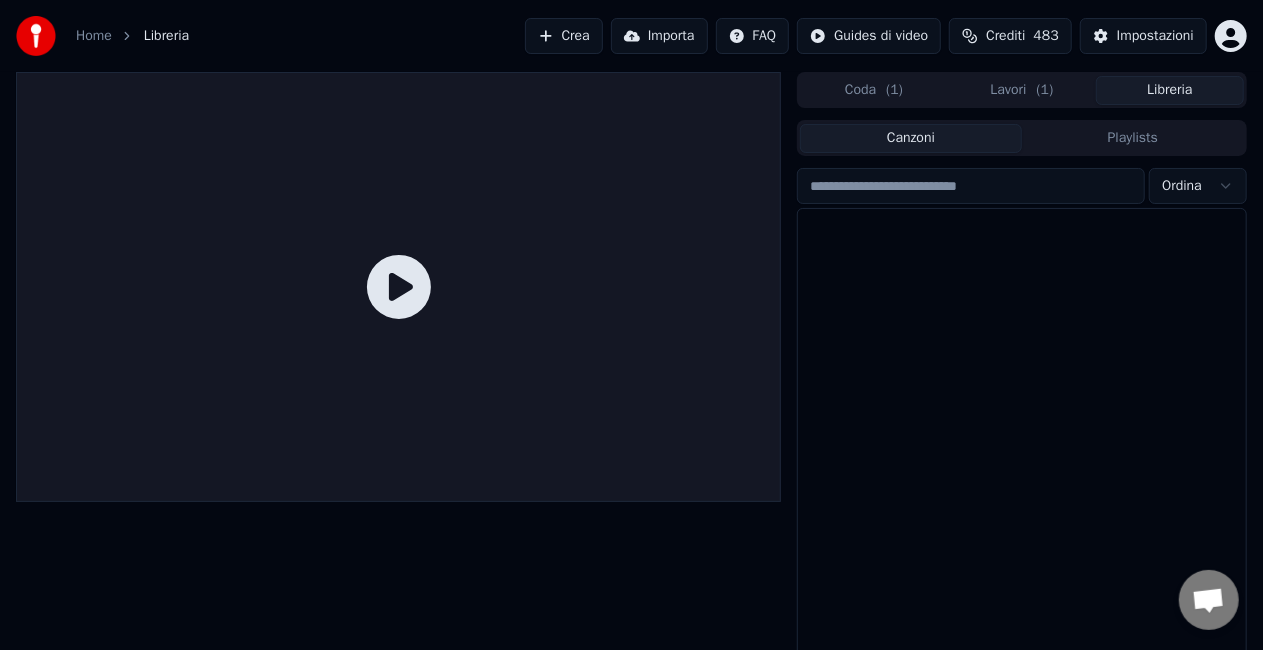 click on "Libreria" at bounding box center (1170, 90) 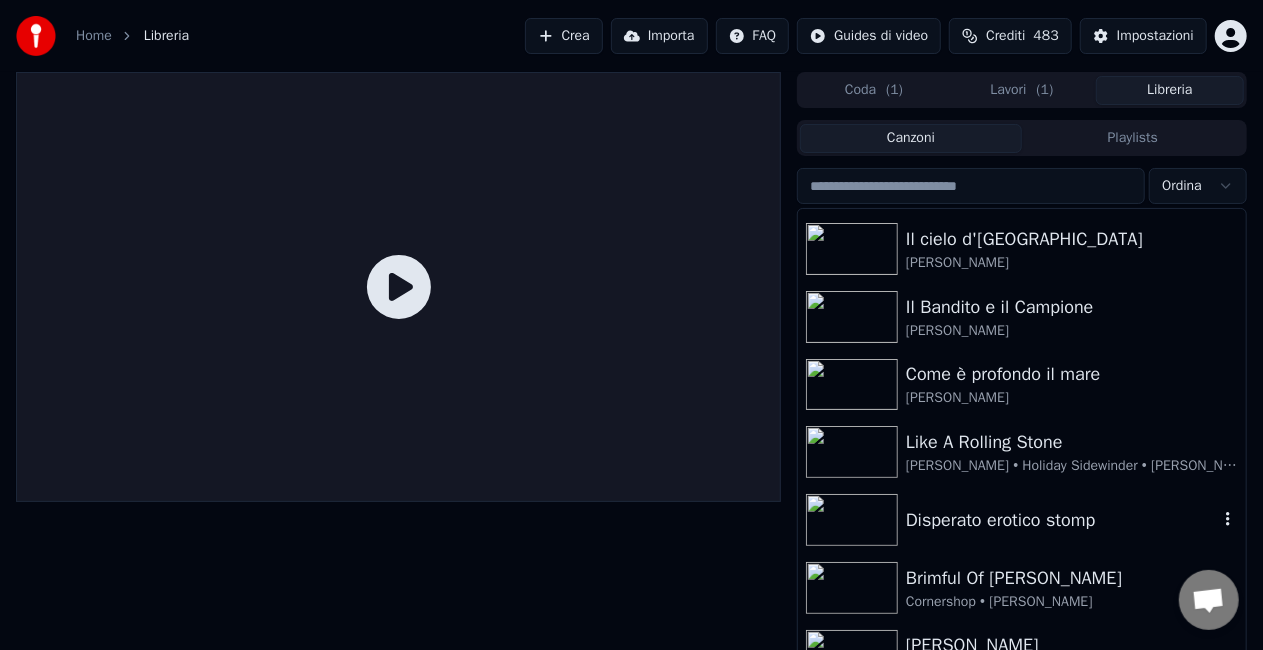 scroll, scrollTop: 288, scrollLeft: 0, axis: vertical 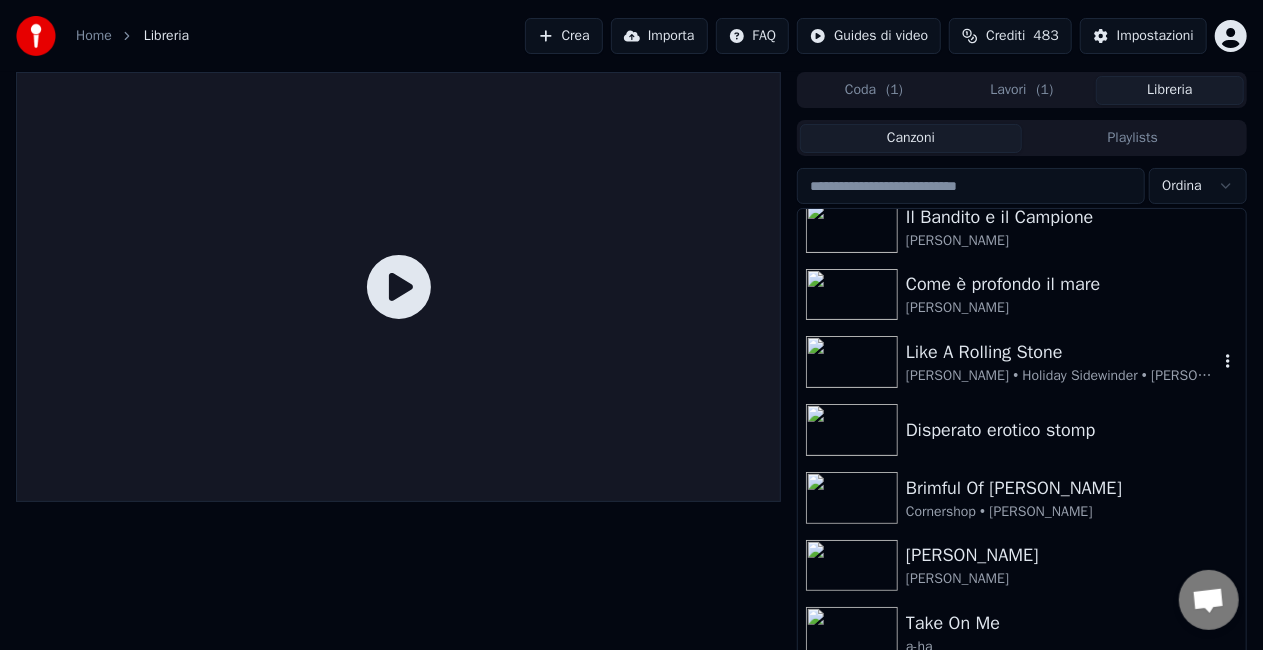 click at bounding box center [852, 362] 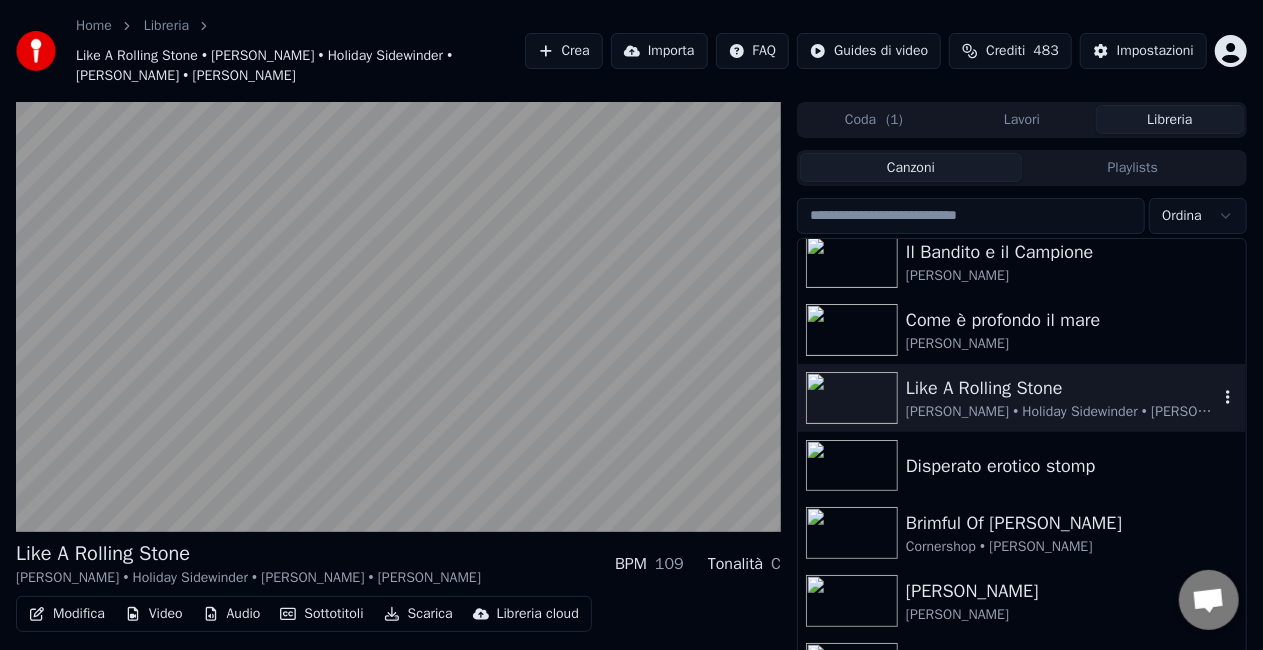 scroll, scrollTop: 350, scrollLeft: 0, axis: vertical 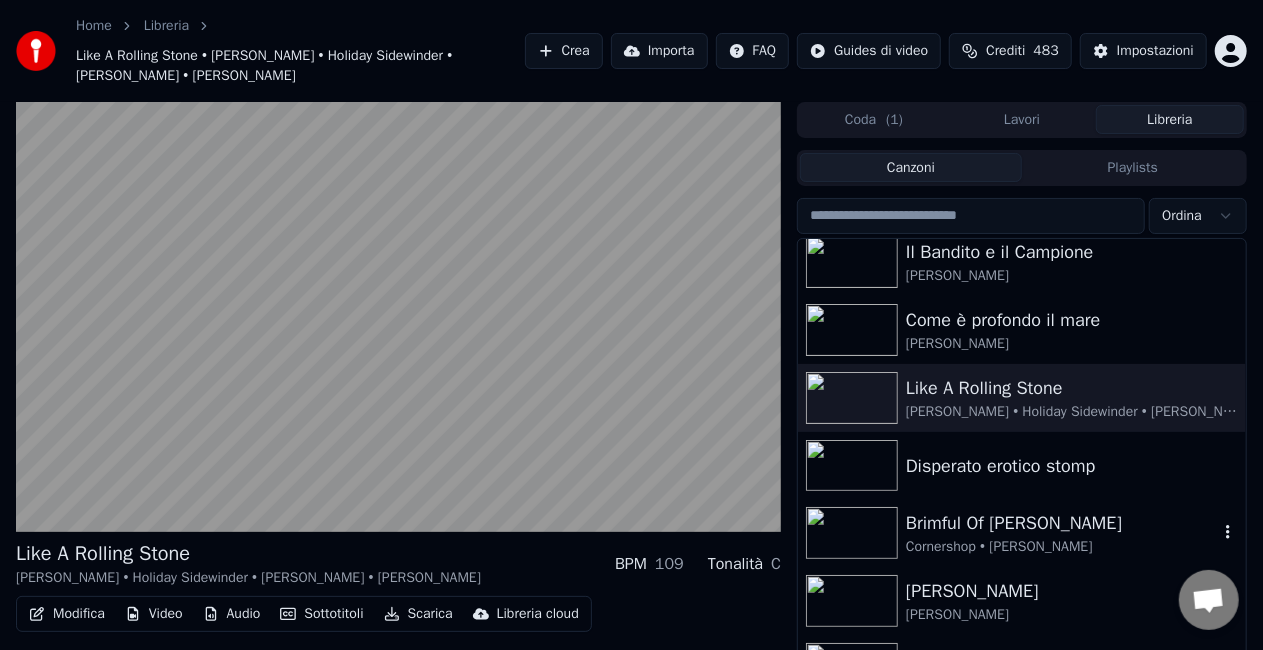 click at bounding box center (852, 533) 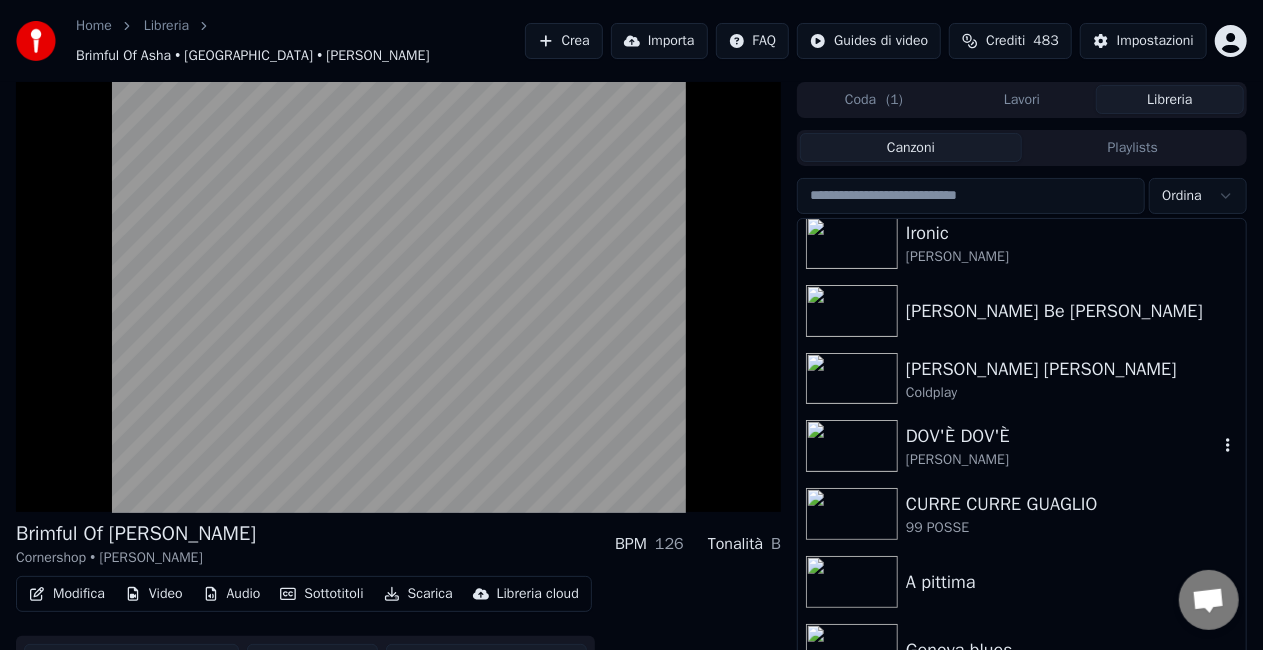 scroll, scrollTop: 1167, scrollLeft: 0, axis: vertical 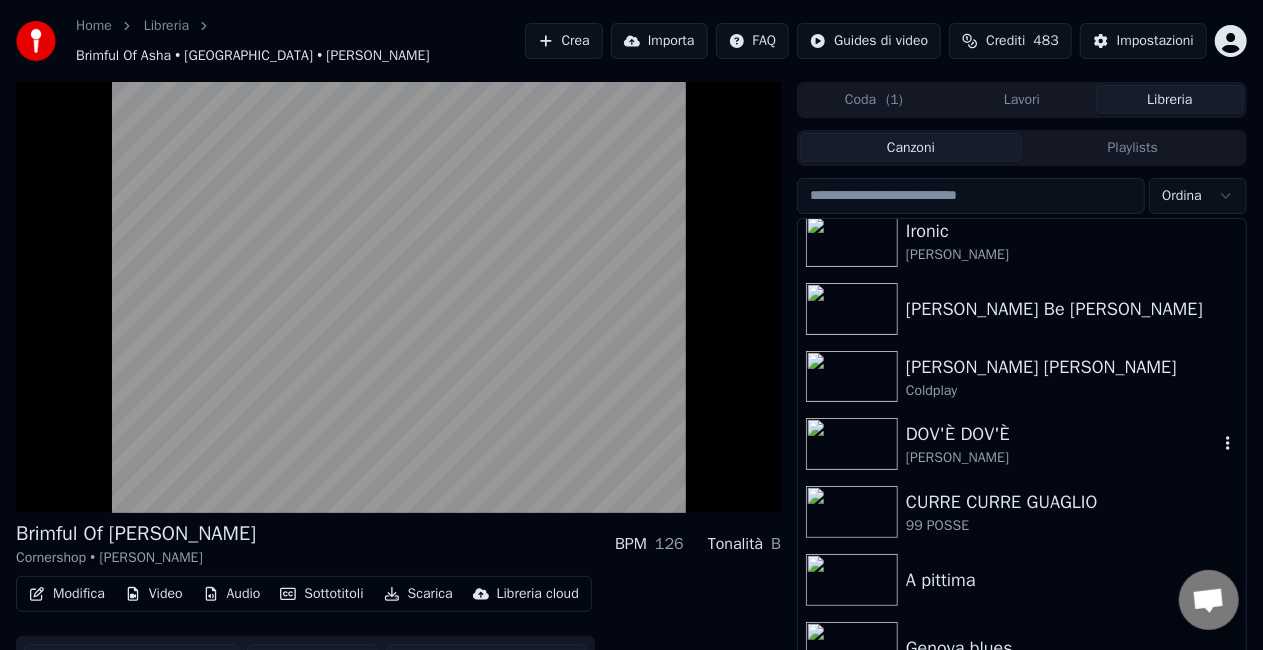 click on "DOV'È DOV'È" at bounding box center (1062, 434) 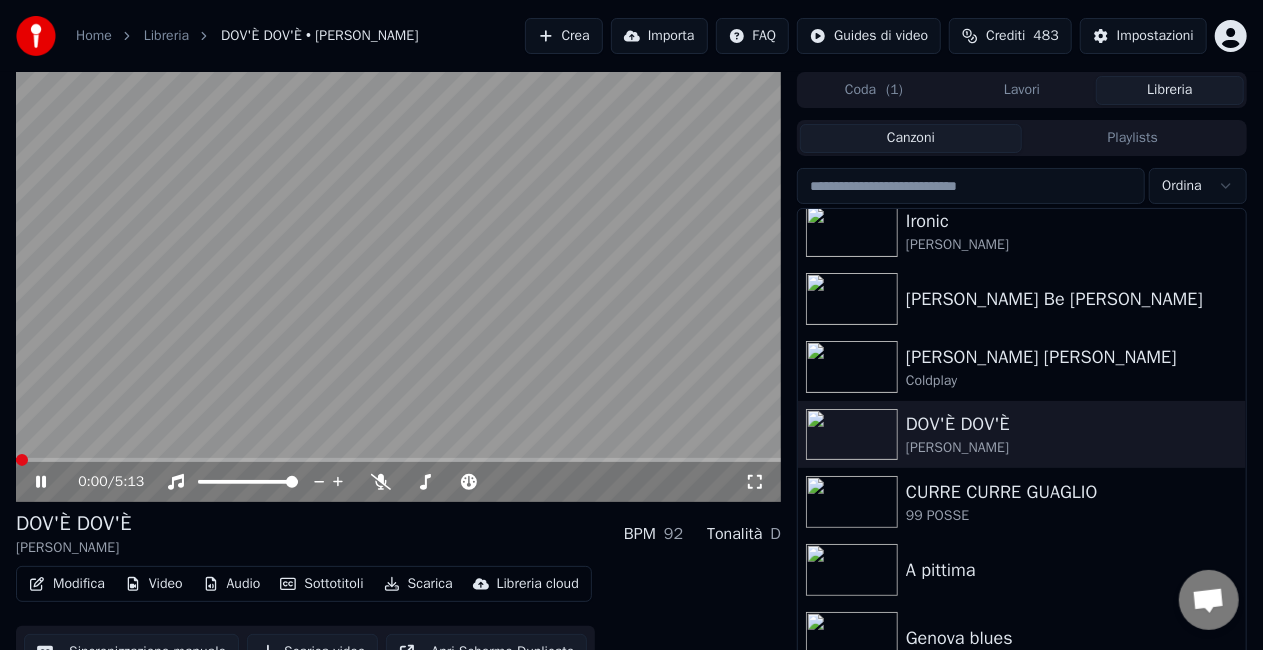 click 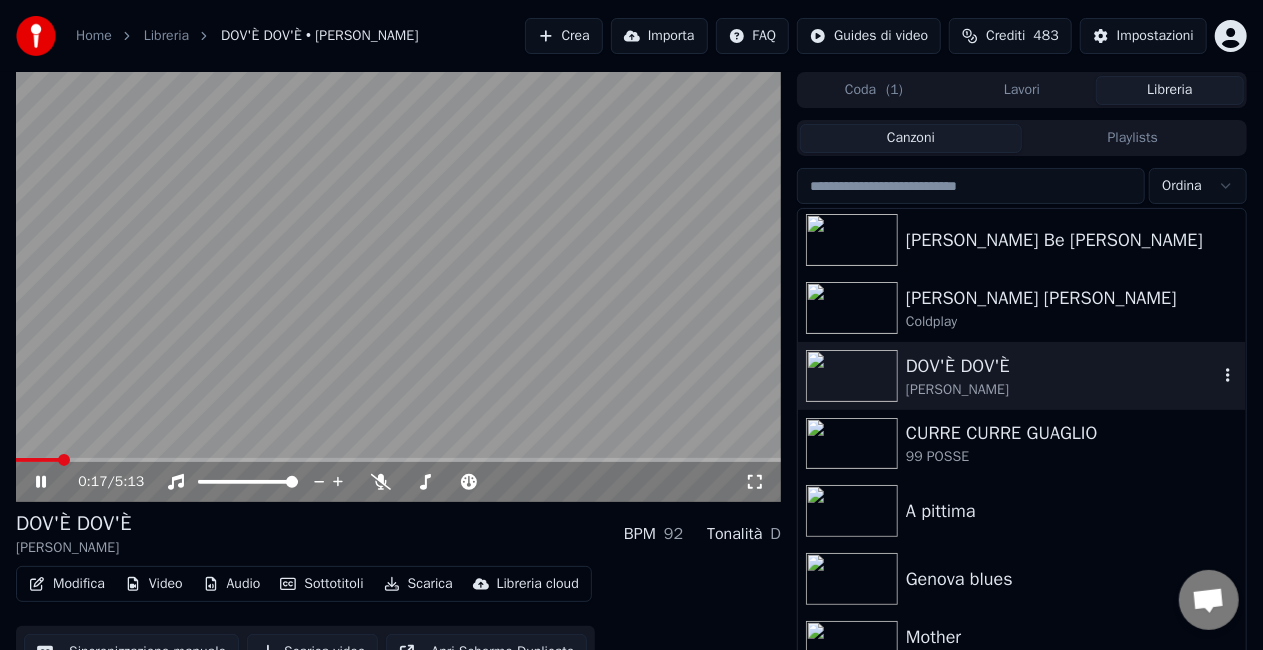 scroll, scrollTop: 1220, scrollLeft: 0, axis: vertical 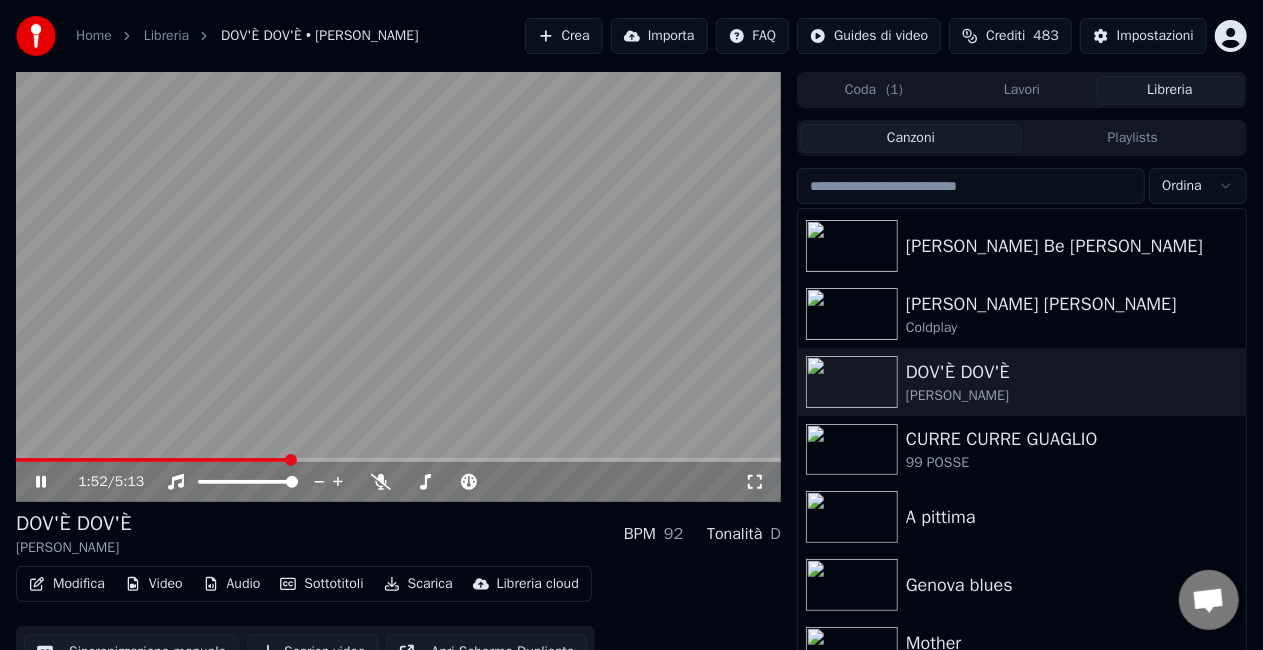 click 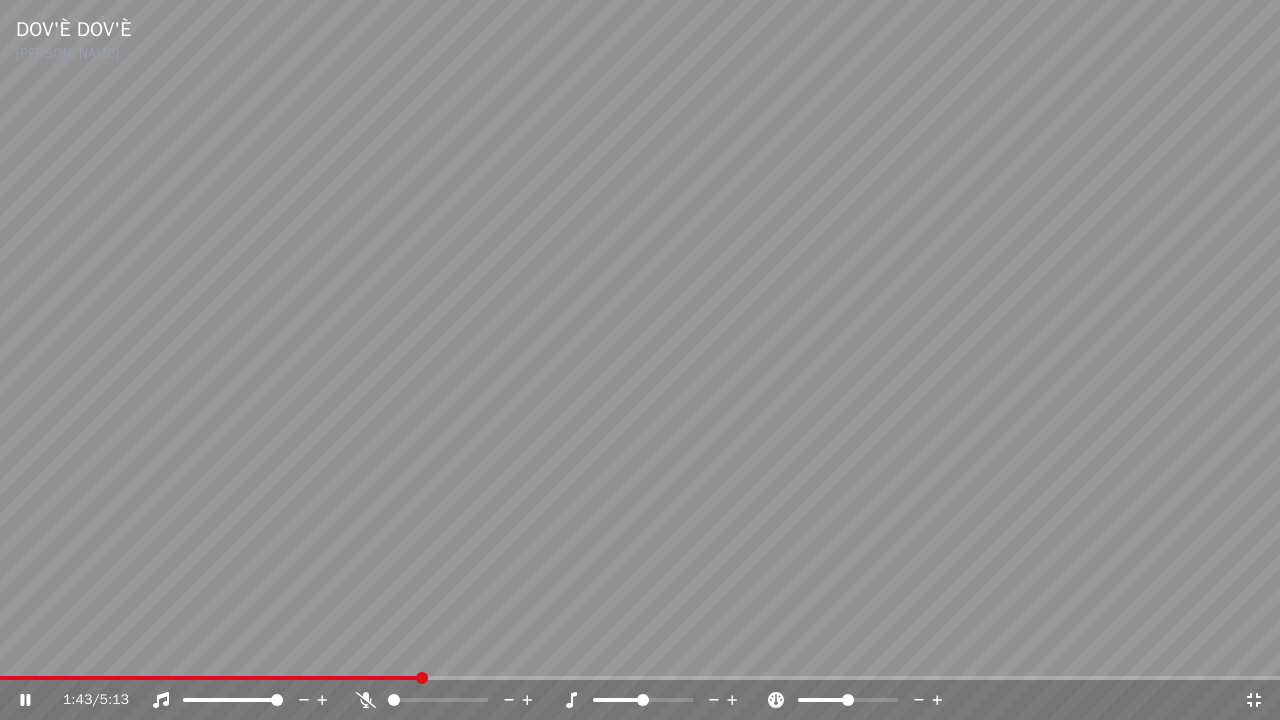 click at bounding box center (210, 678) 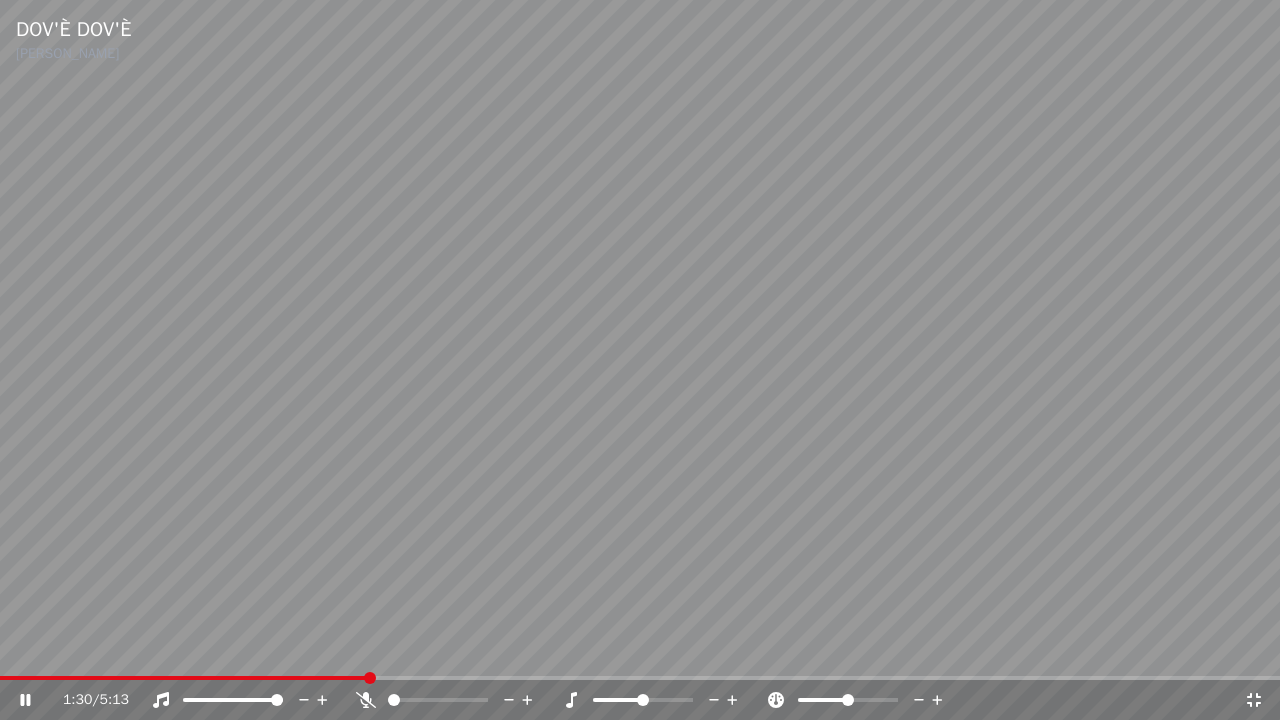 click at bounding box center (183, 678) 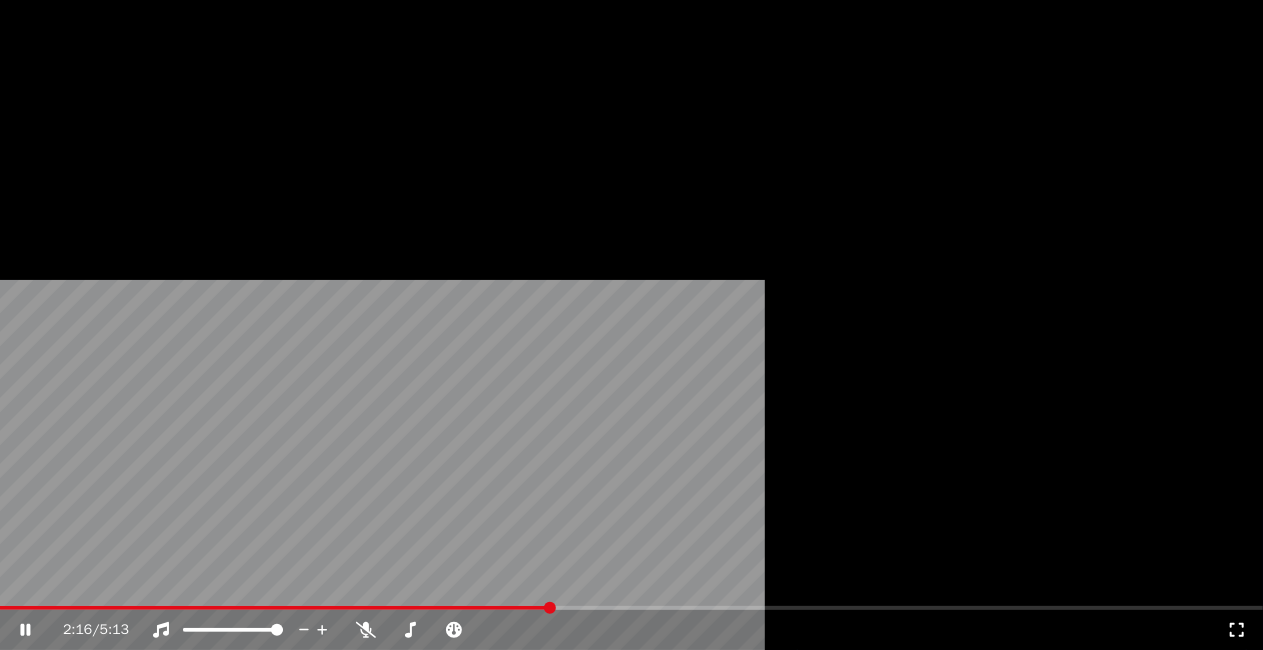 scroll, scrollTop: 1738, scrollLeft: 0, axis: vertical 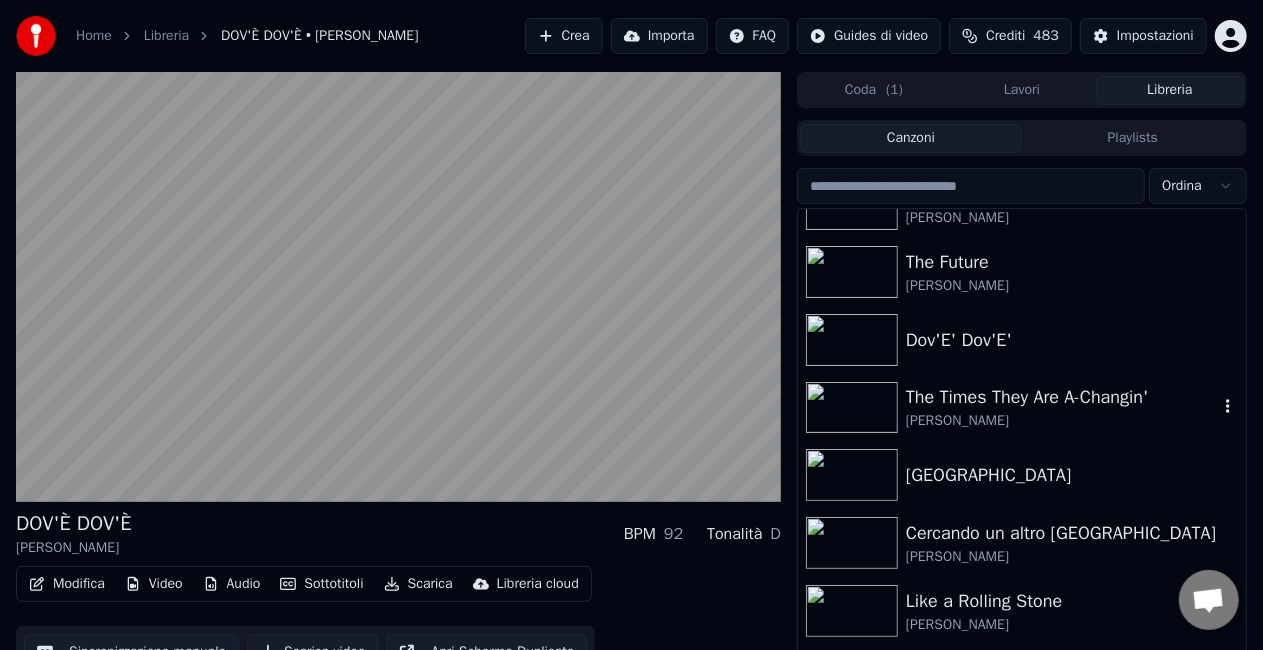click at bounding box center (852, 408) 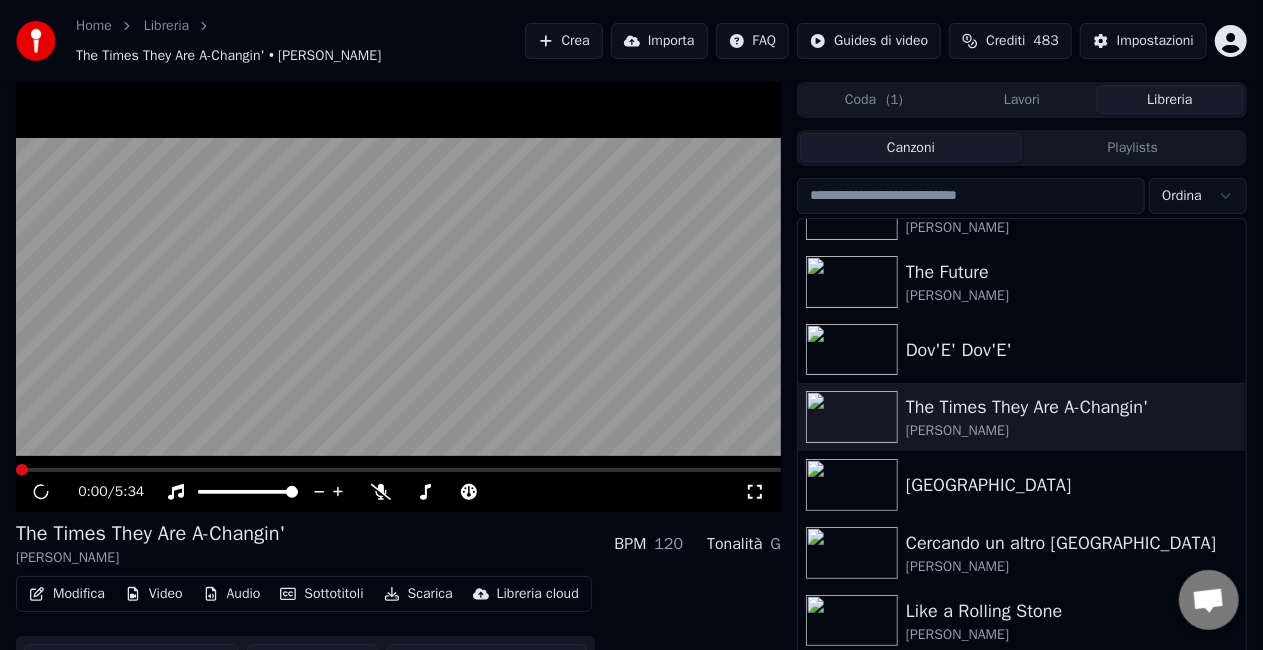 click 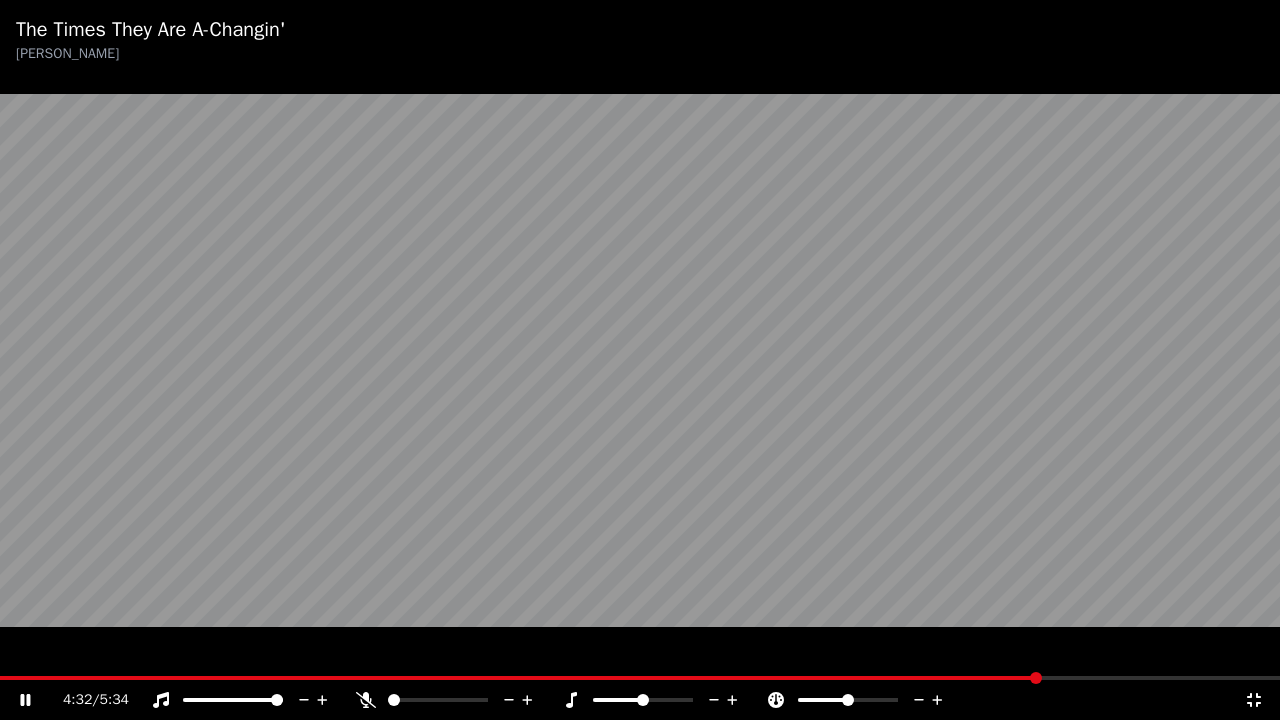 click at bounding box center [640, 678] 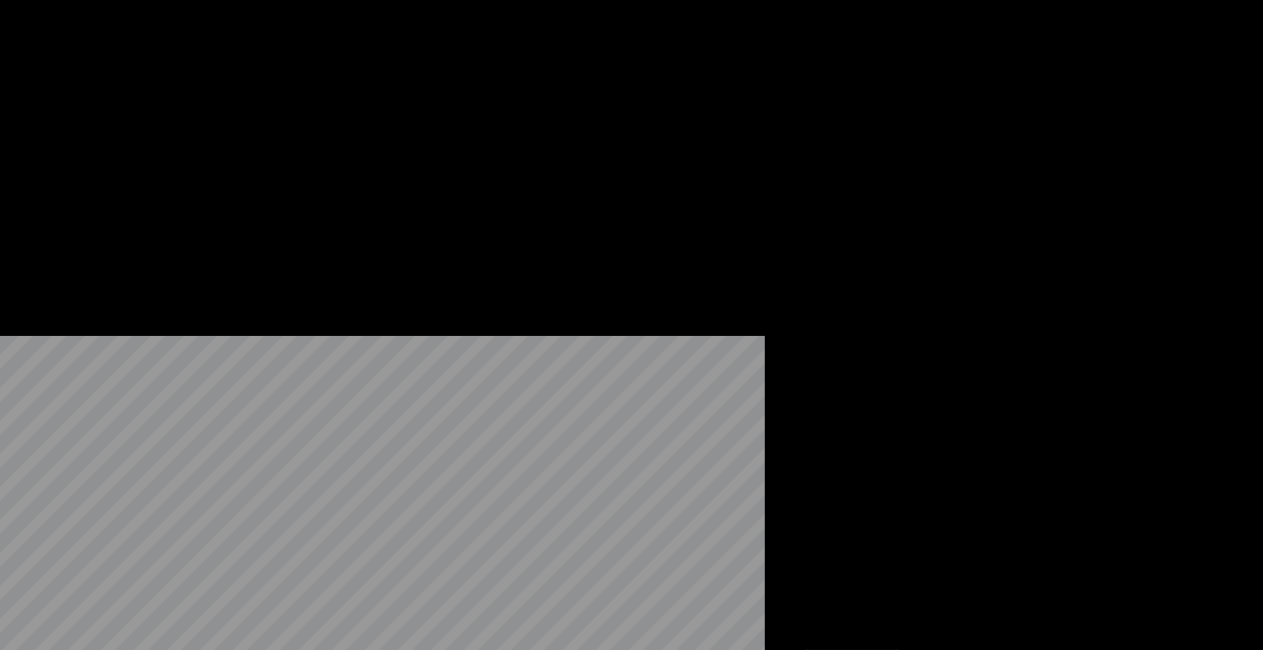 scroll, scrollTop: 0, scrollLeft: 0, axis: both 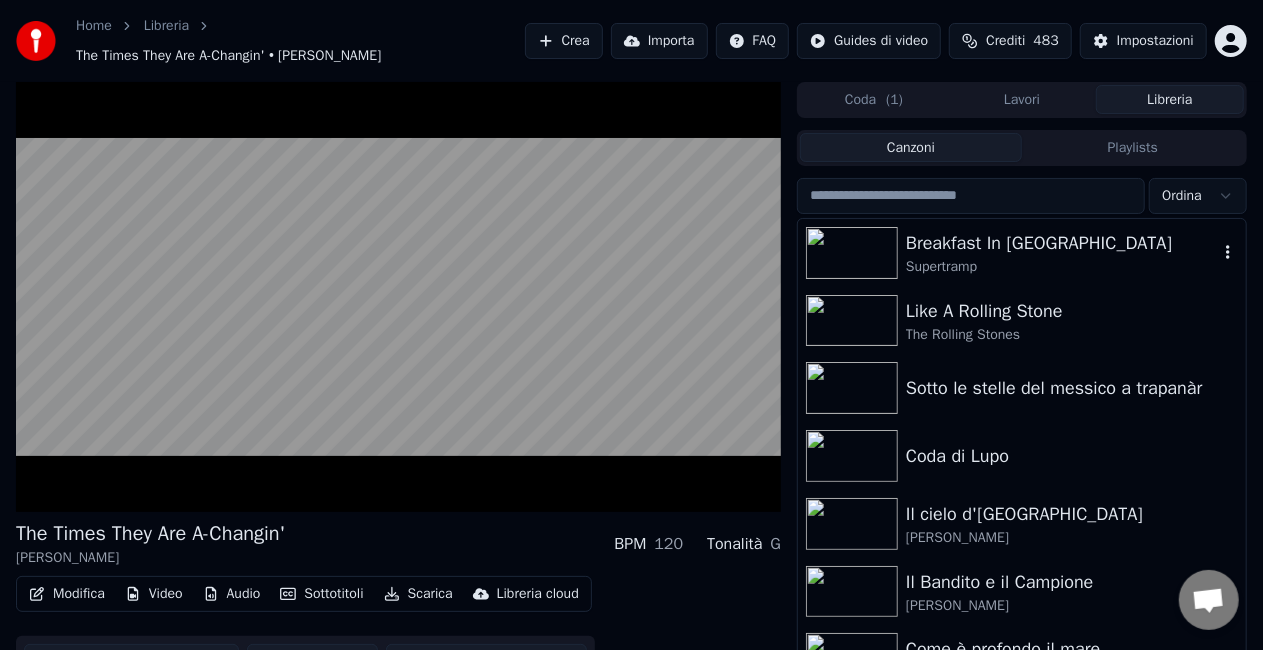 click at bounding box center (852, 253) 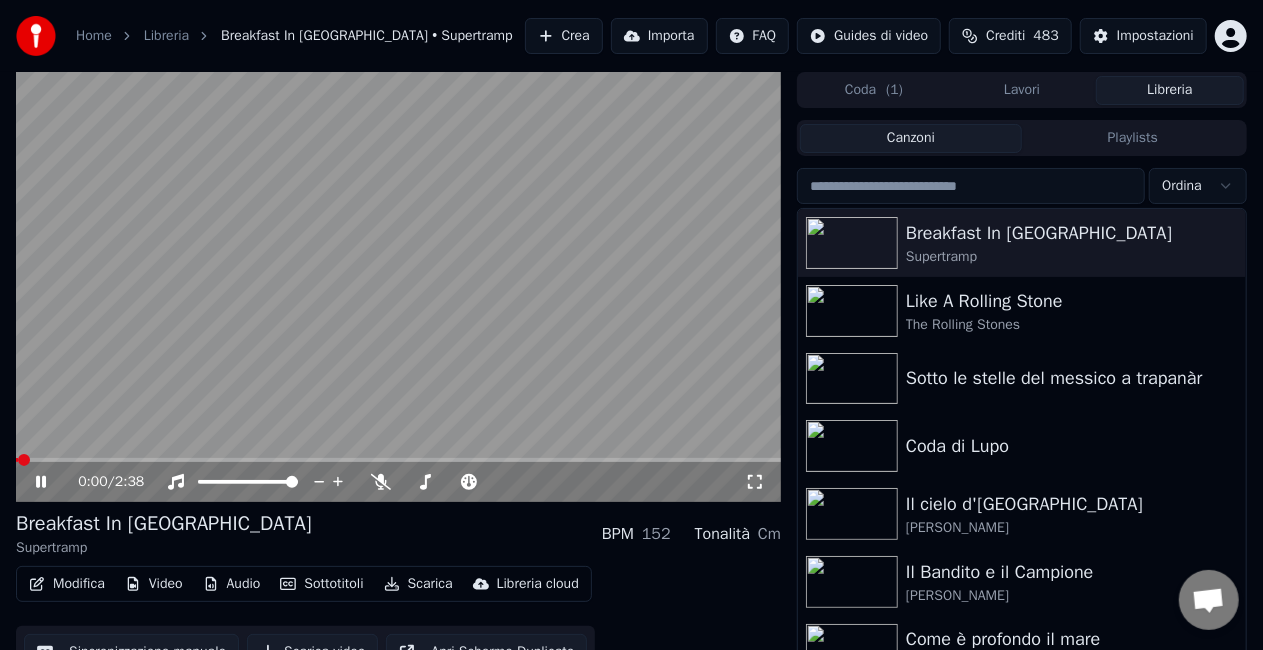 click 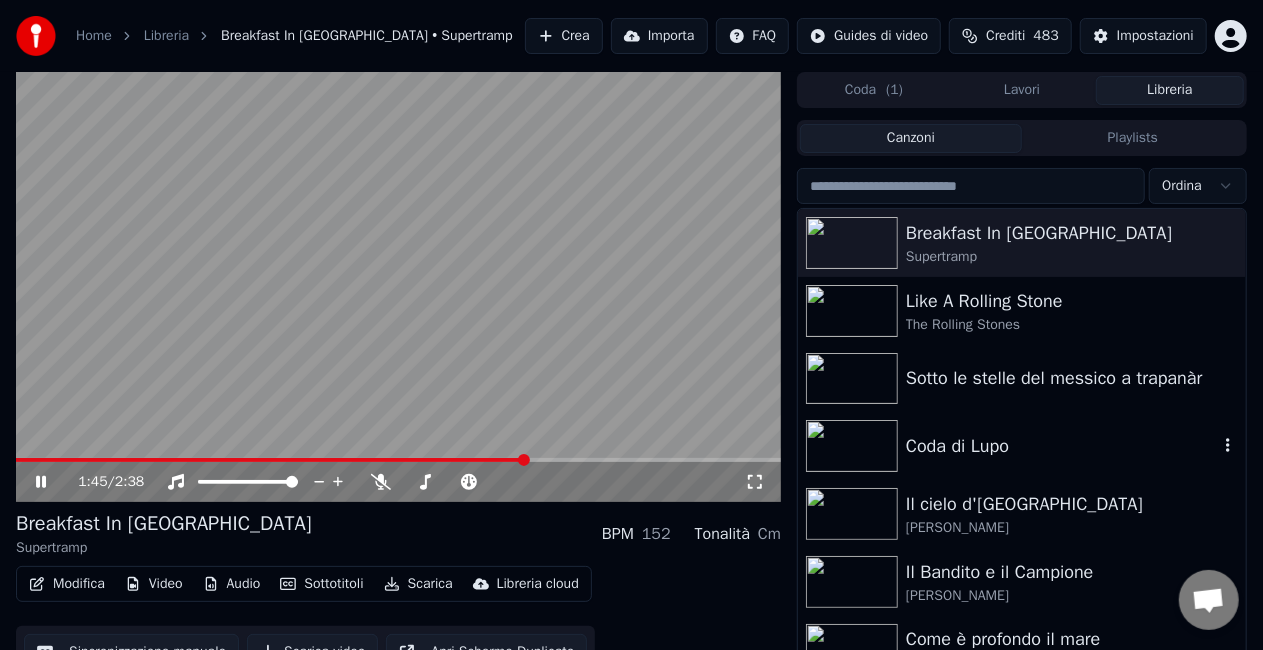 click at bounding box center (852, 446) 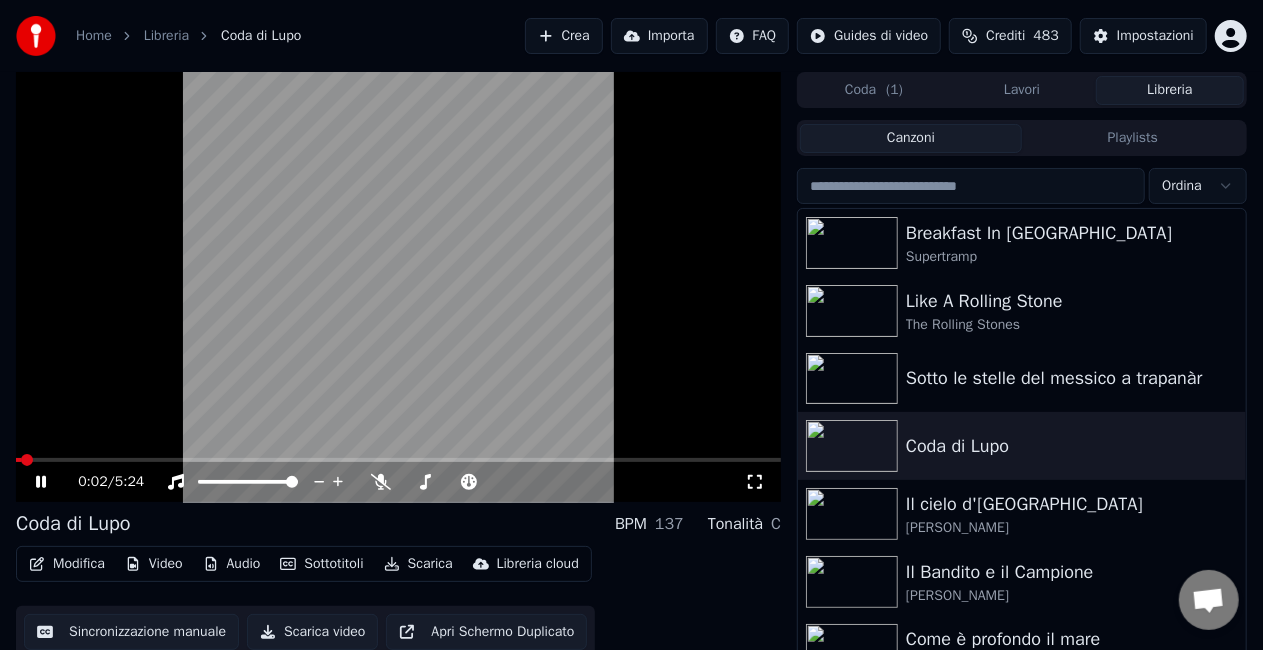 click 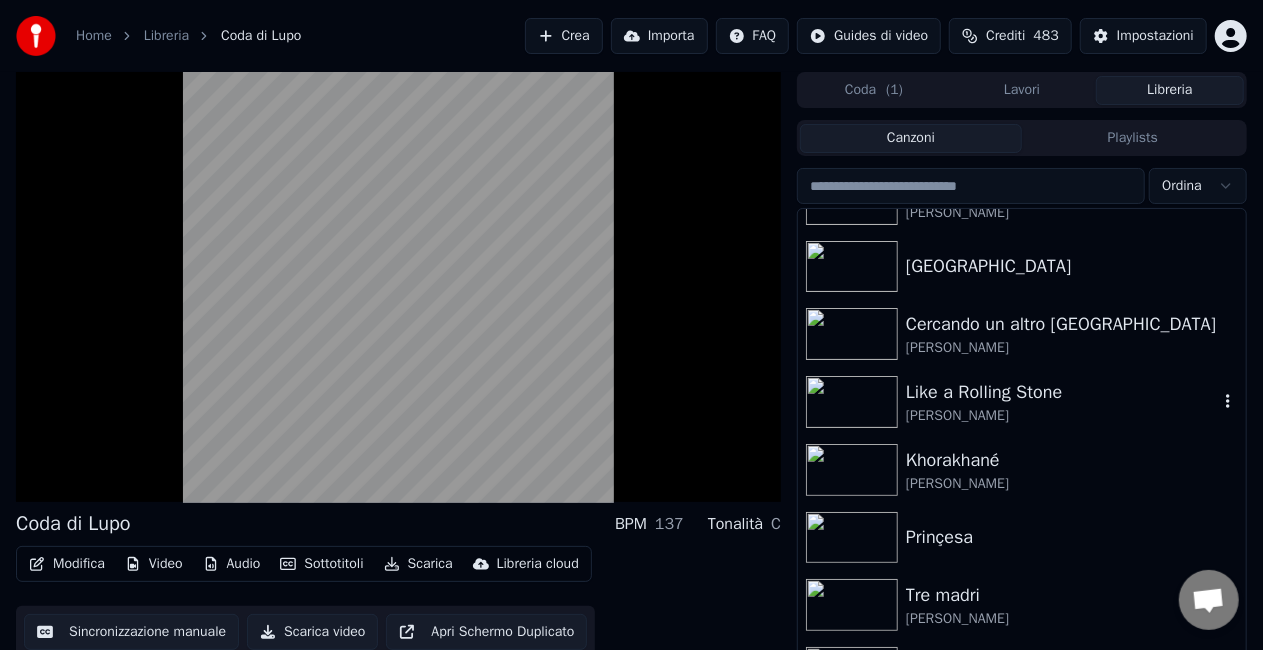 scroll, scrollTop: 1978, scrollLeft: 0, axis: vertical 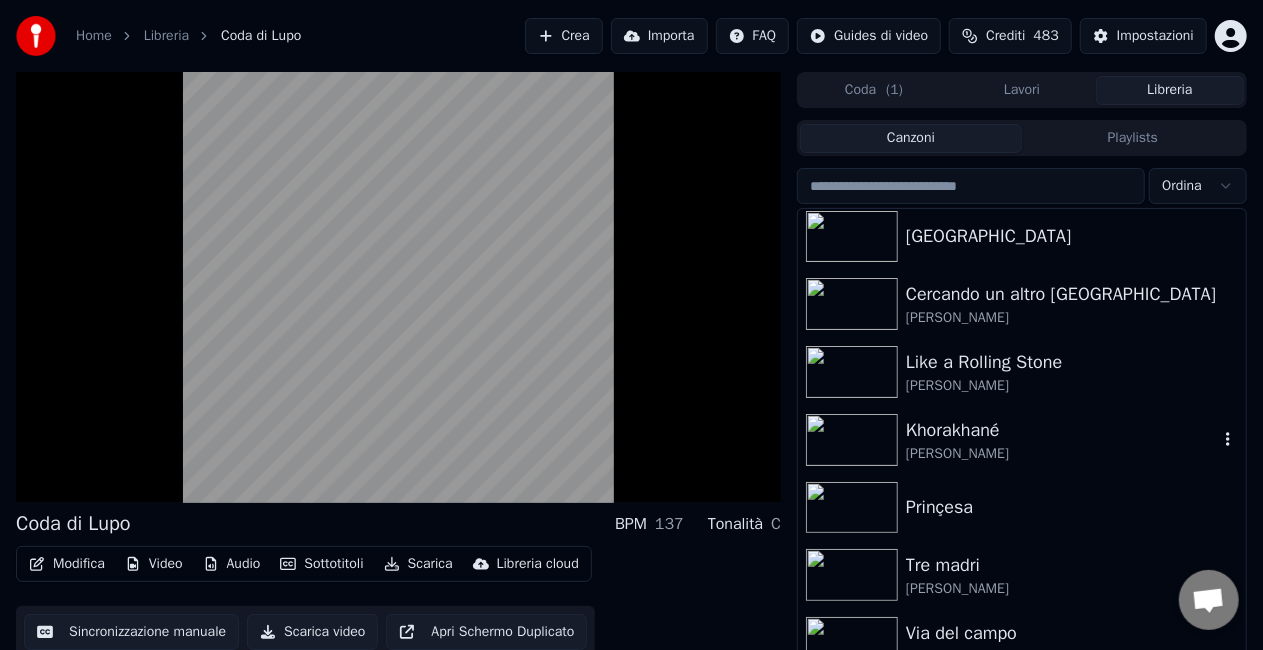 click at bounding box center (852, 440) 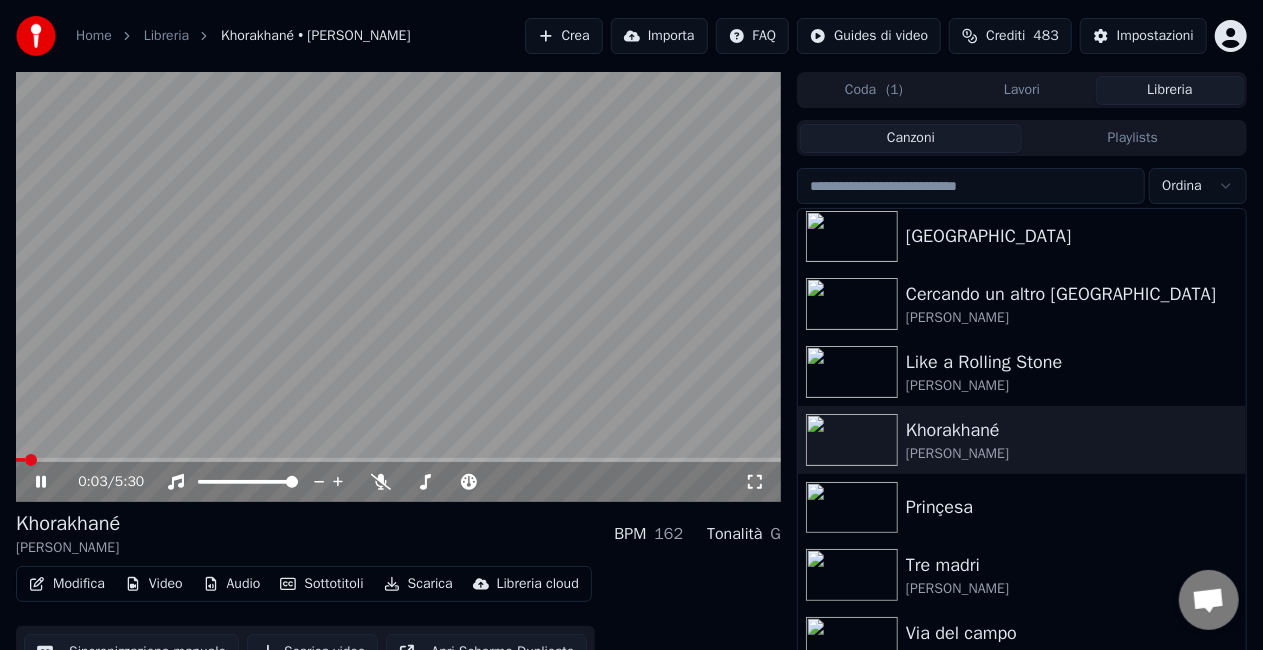 click 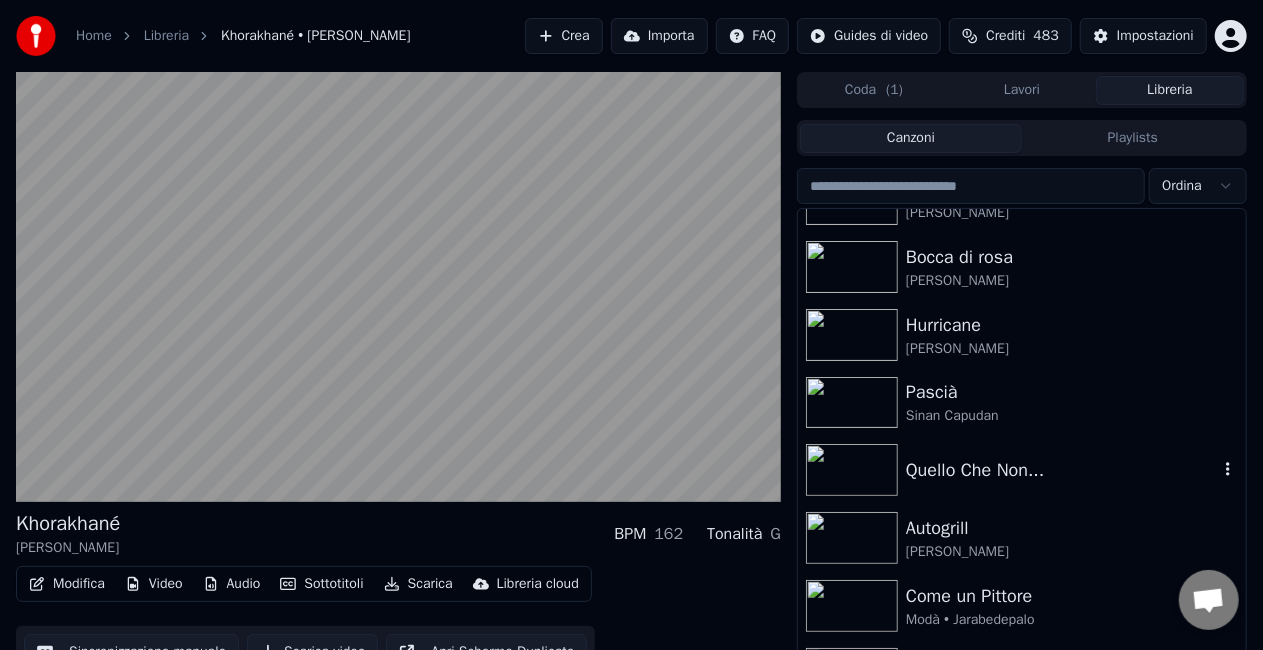 scroll, scrollTop: 2560, scrollLeft: 0, axis: vertical 